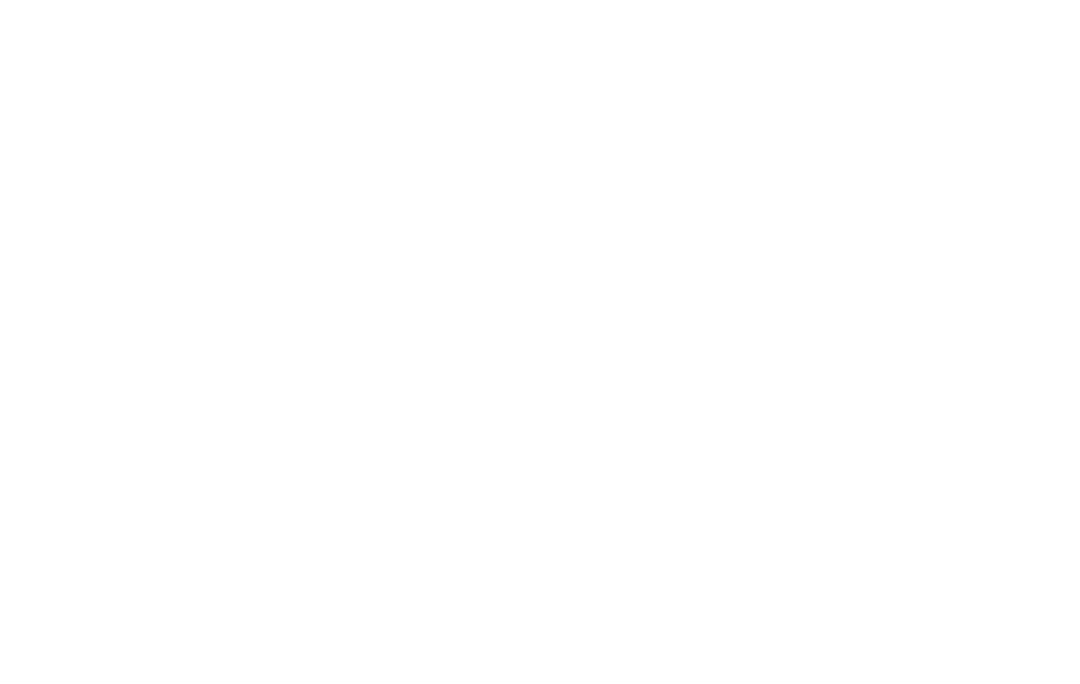 scroll, scrollTop: 0, scrollLeft: 0, axis: both 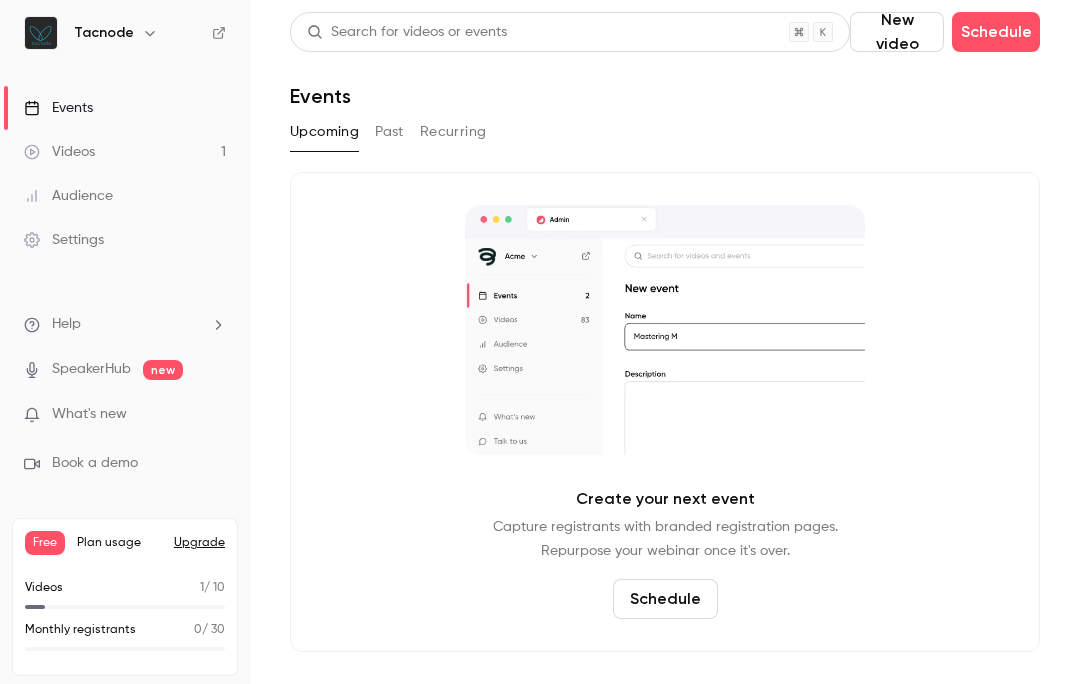 click on "Search for videos or events New video Schedule Events Upcoming Past Recurring Create your next event Capture registrants with branded registration pages.
Repurpose your webinar once it's over. Schedule" at bounding box center [665, 342] 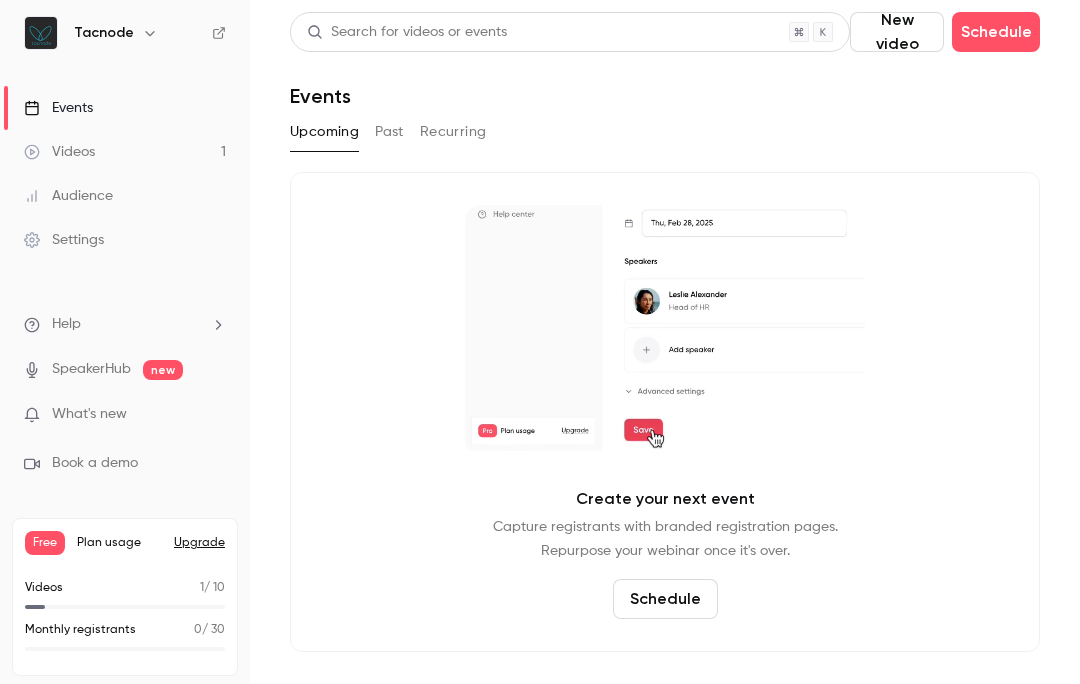 click on "Videos 1" at bounding box center (125, 152) 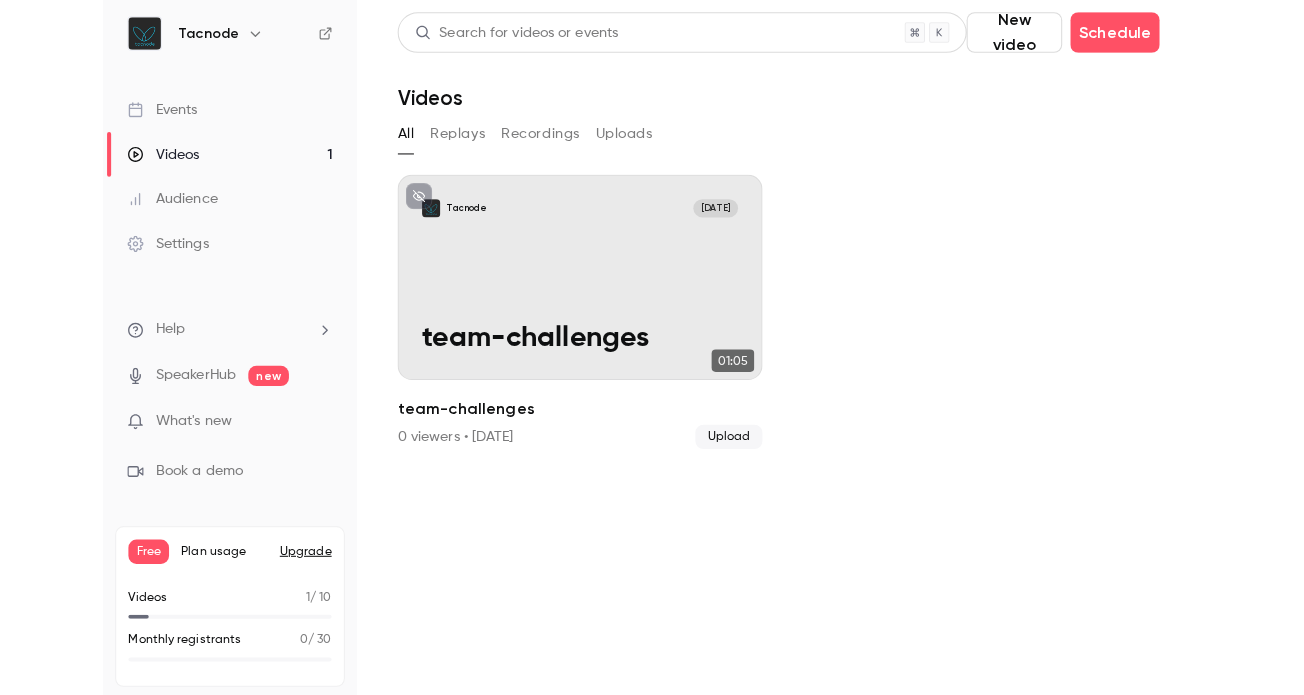 scroll, scrollTop: 4, scrollLeft: 0, axis: vertical 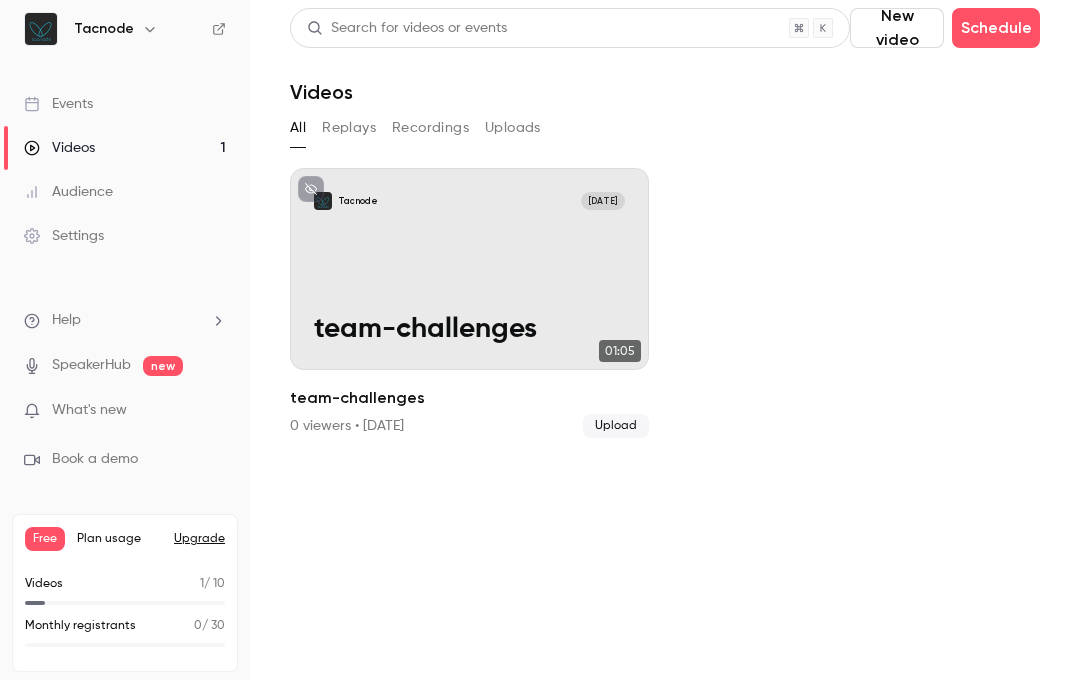 click on "Replays" at bounding box center (349, 128) 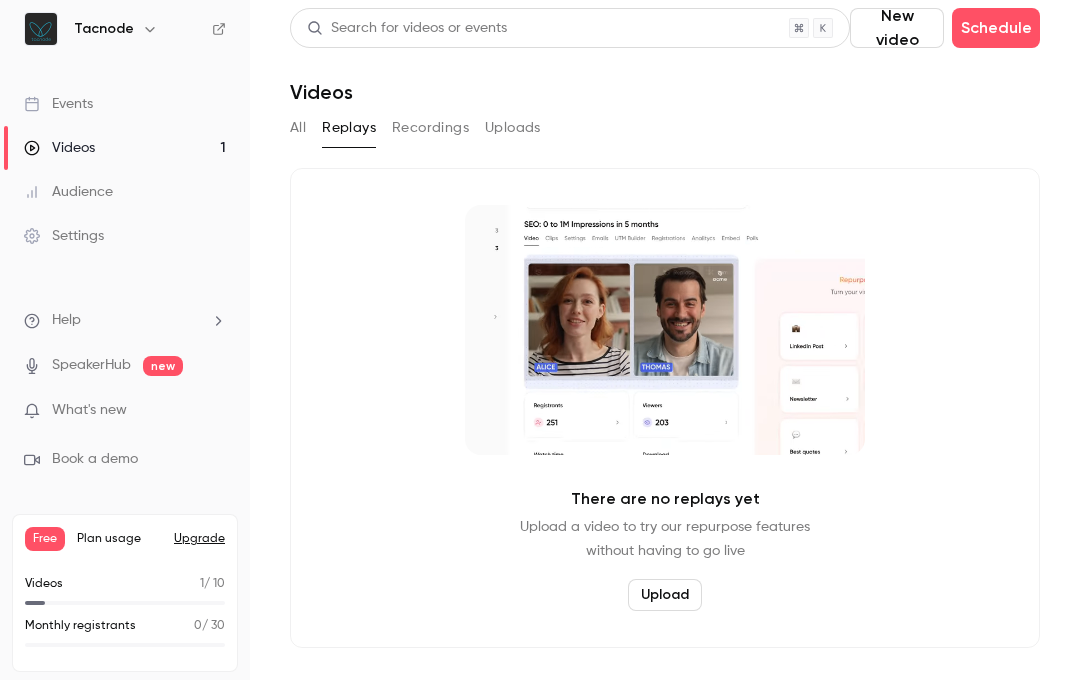 click on "All" at bounding box center (298, 128) 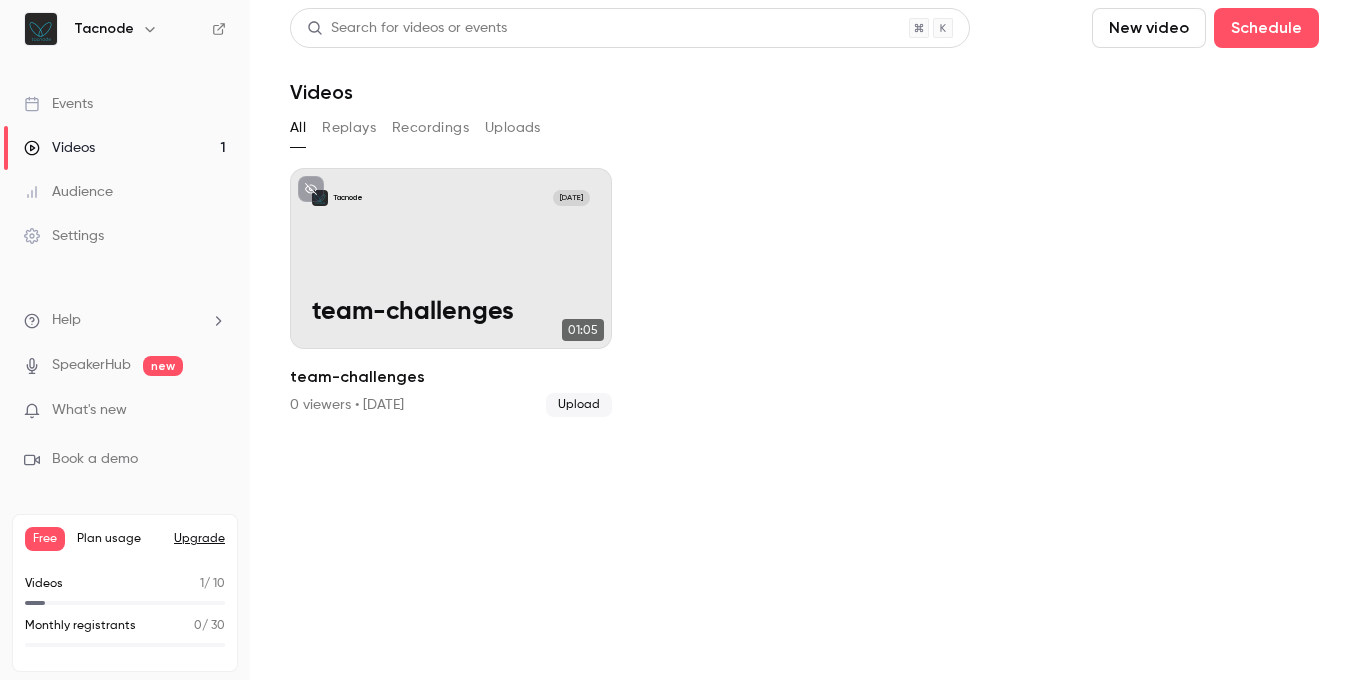 click on "Recordings" at bounding box center [430, 128] 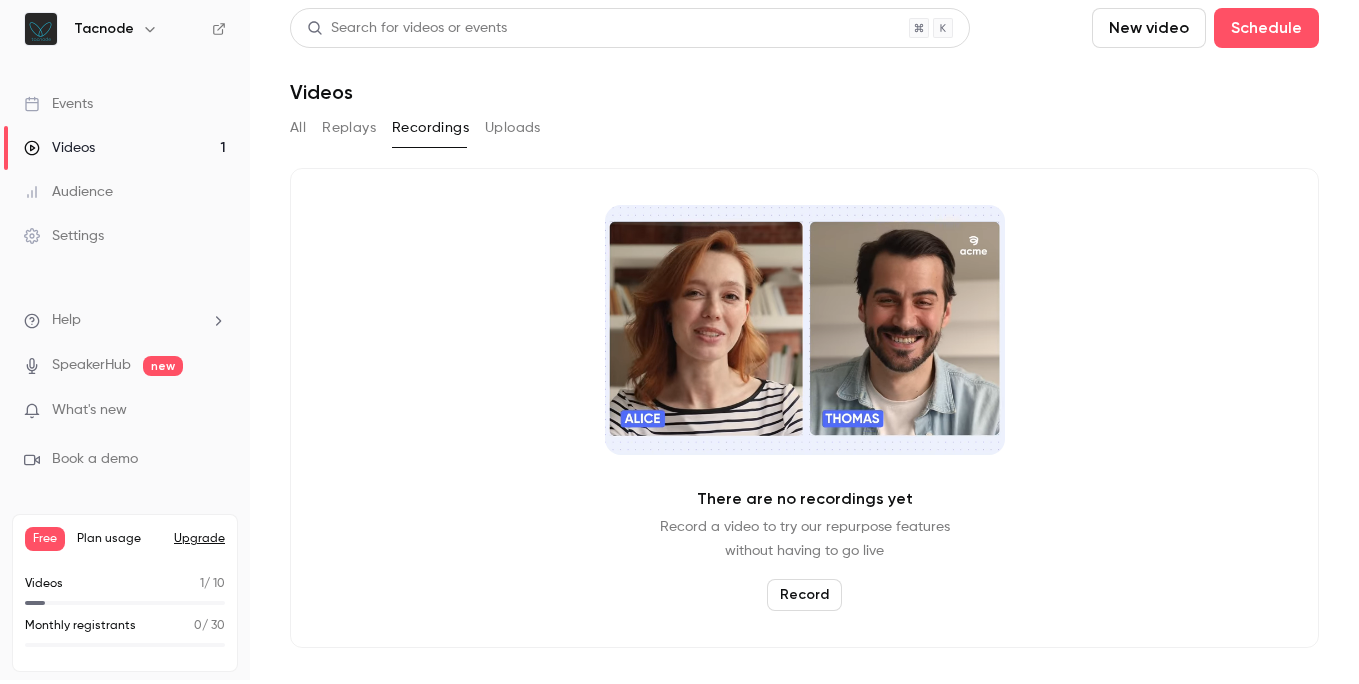 click on "All Replays Recordings Uploads" at bounding box center [804, 128] 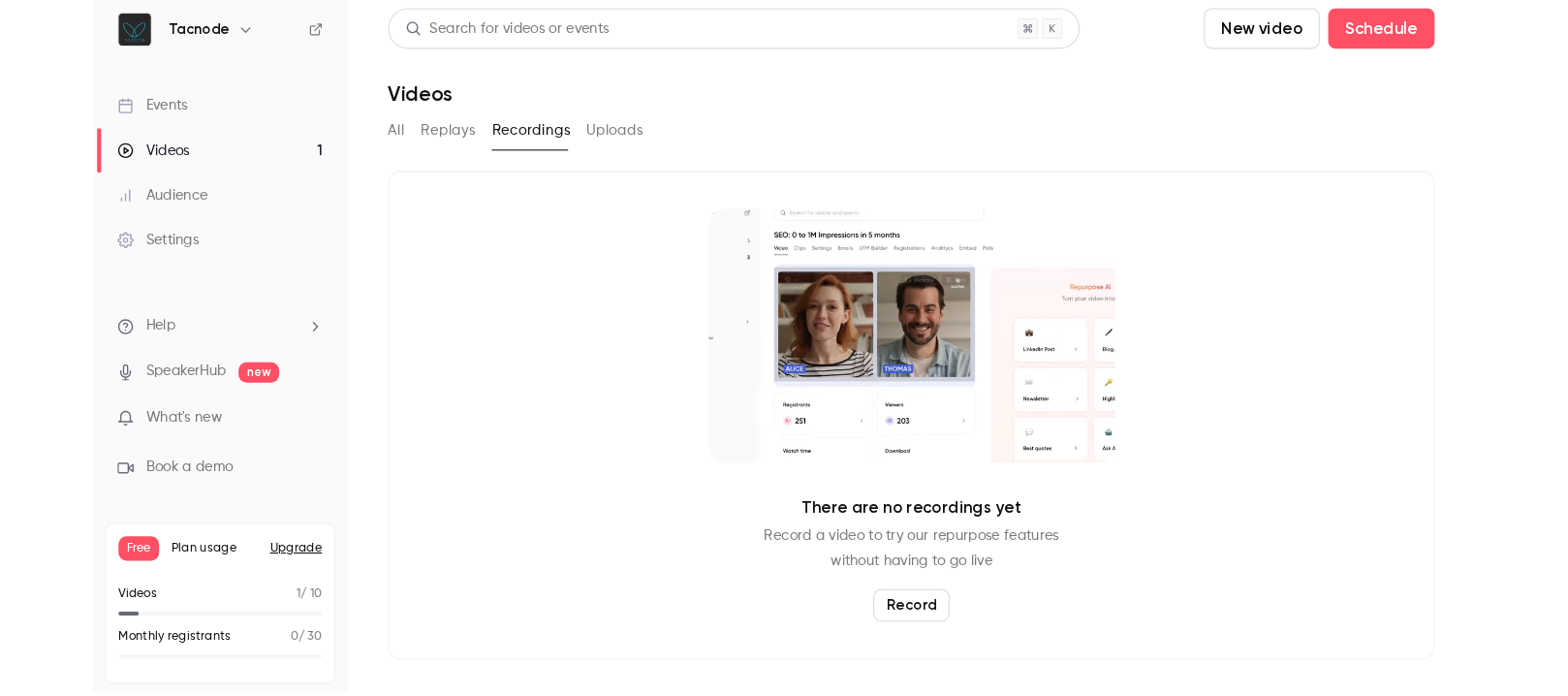 scroll, scrollTop: 0, scrollLeft: 0, axis: both 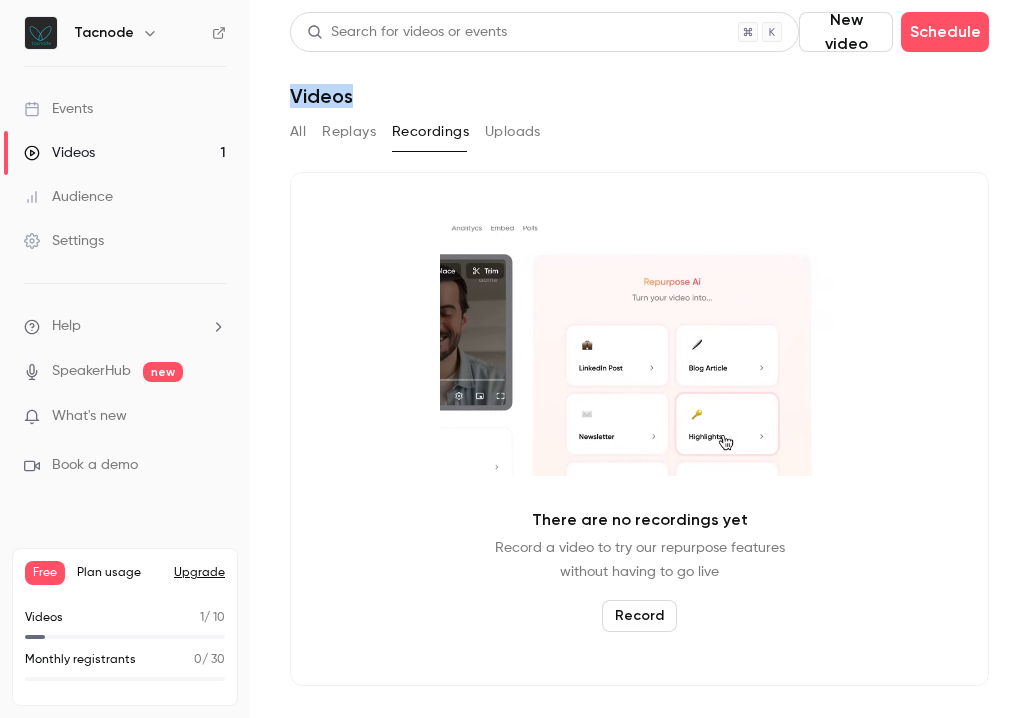 drag, startPoint x: 1025, startPoint y: 37, endPoint x: 1613, endPoint y: 88, distance: 590.2076 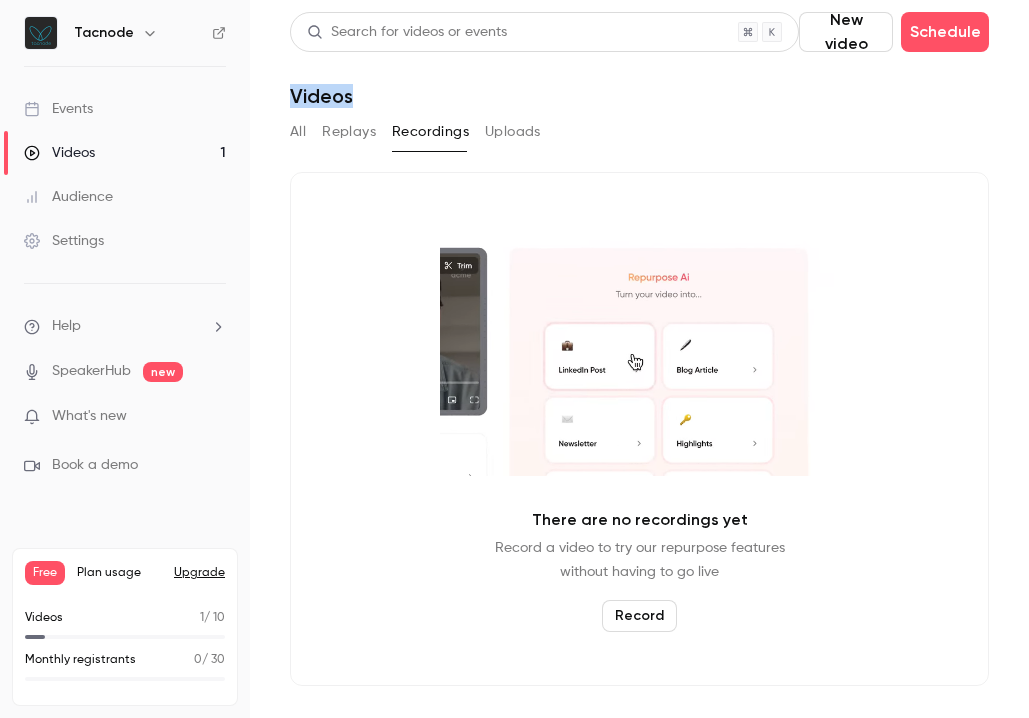 click on "Tacnode Events Videos 1 Audience Settings Help SpeakerHub new What's new Book a demo Free Plan usage Upgrade Videos 1  / 10 Monthly registrants 0  / 30 Search for videos or events New video Schedule Videos All Replays Recordings Uploads There are no recordings yet Record a video to try our repurpose features
without having to go live Record" at bounding box center (514, 359) 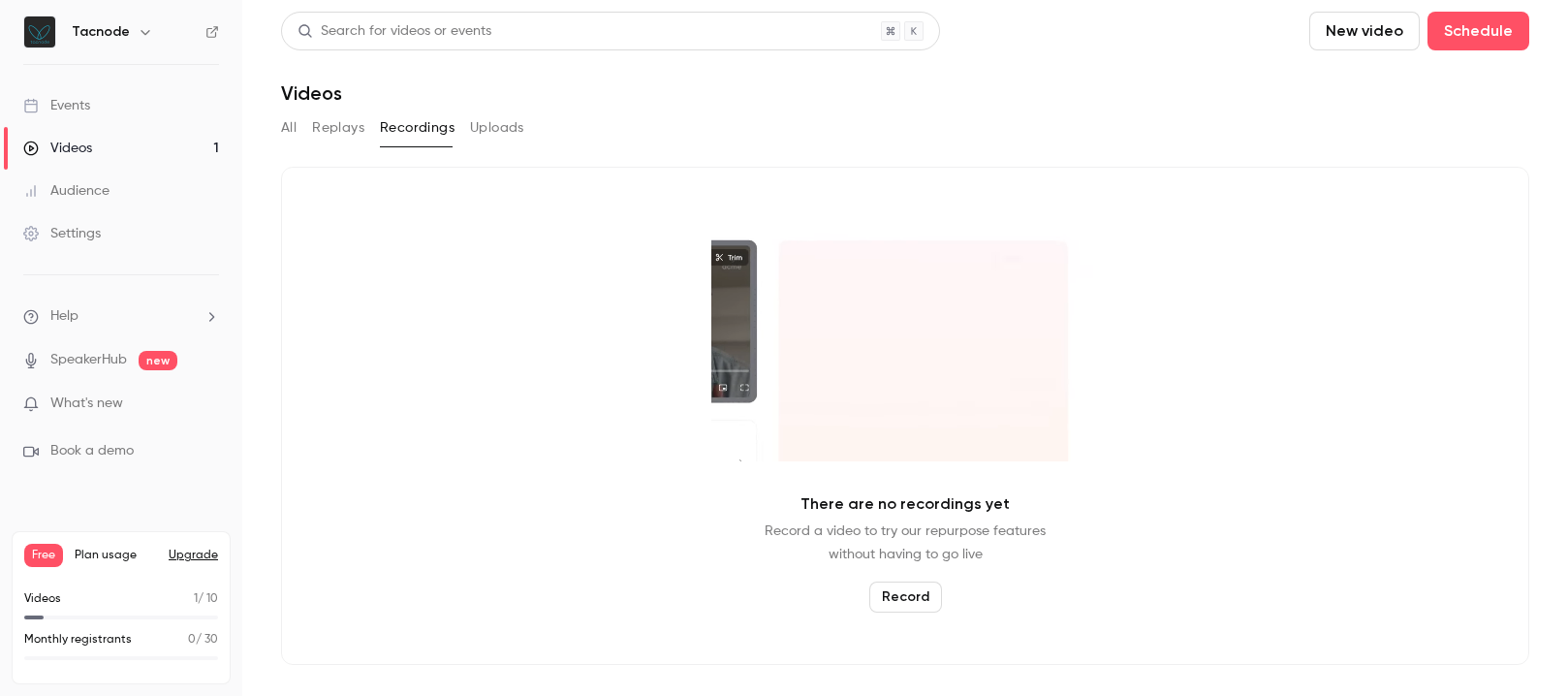 click on "There are no recordings yet Record a video to try our repurpose features
without having to go live Record" at bounding box center [905, 416] 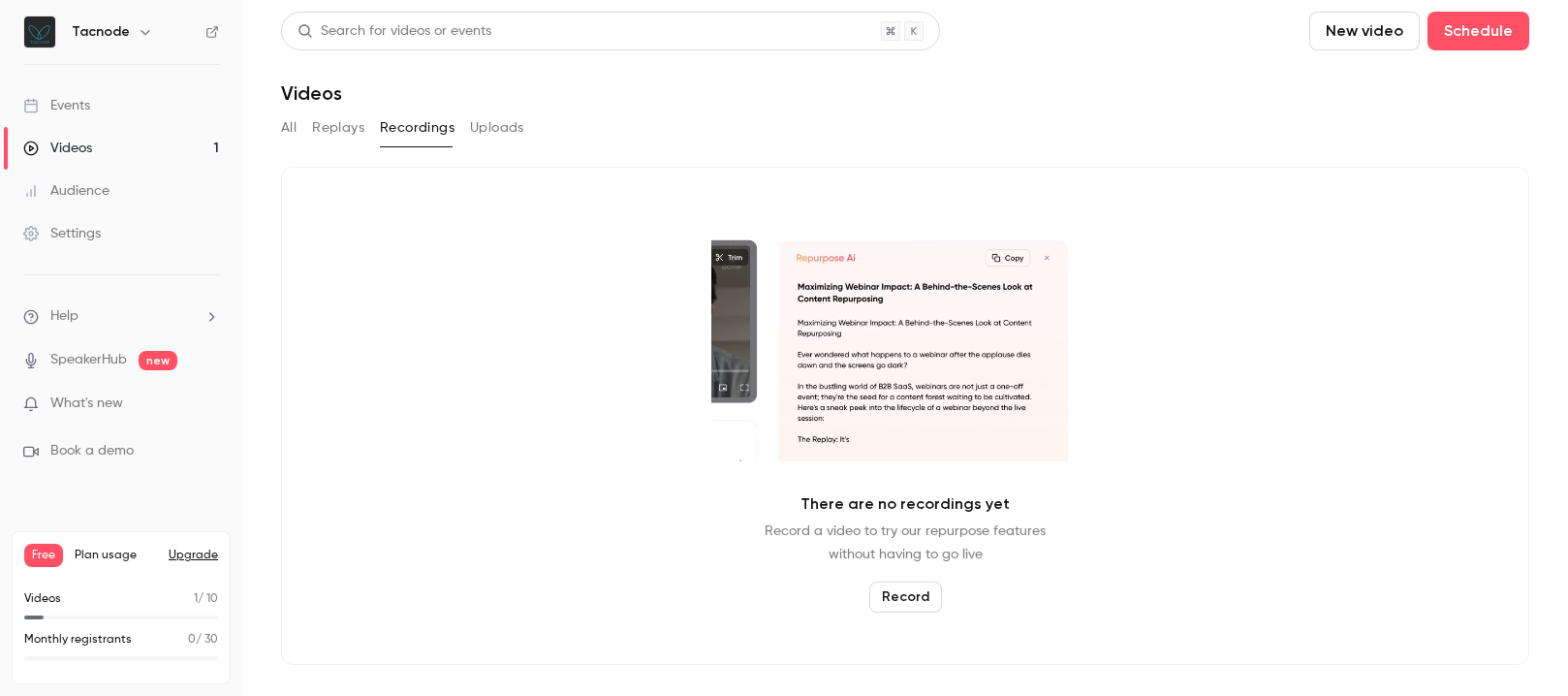 click on "Audience" at bounding box center [121, 191] 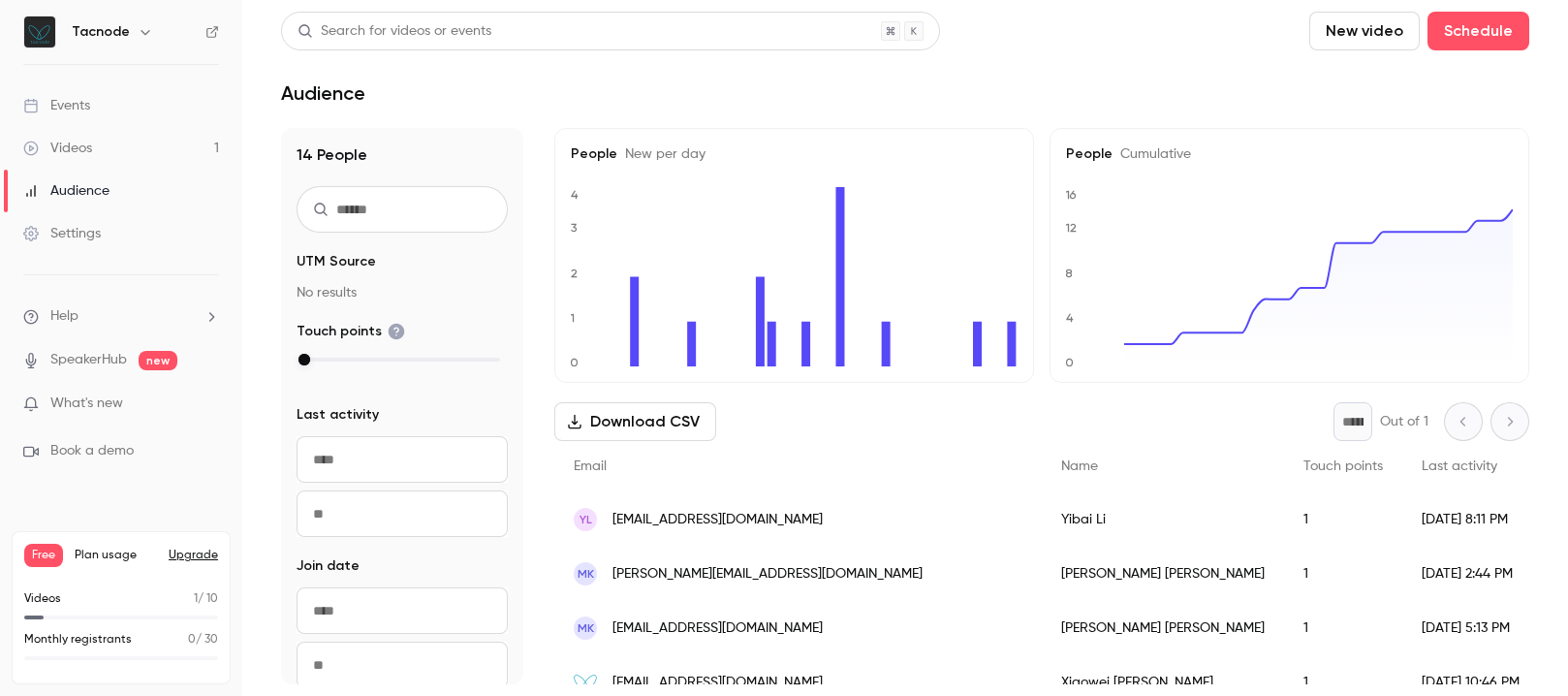 click on "Search for videos or events New video Schedule Audience" at bounding box center [905, 58] 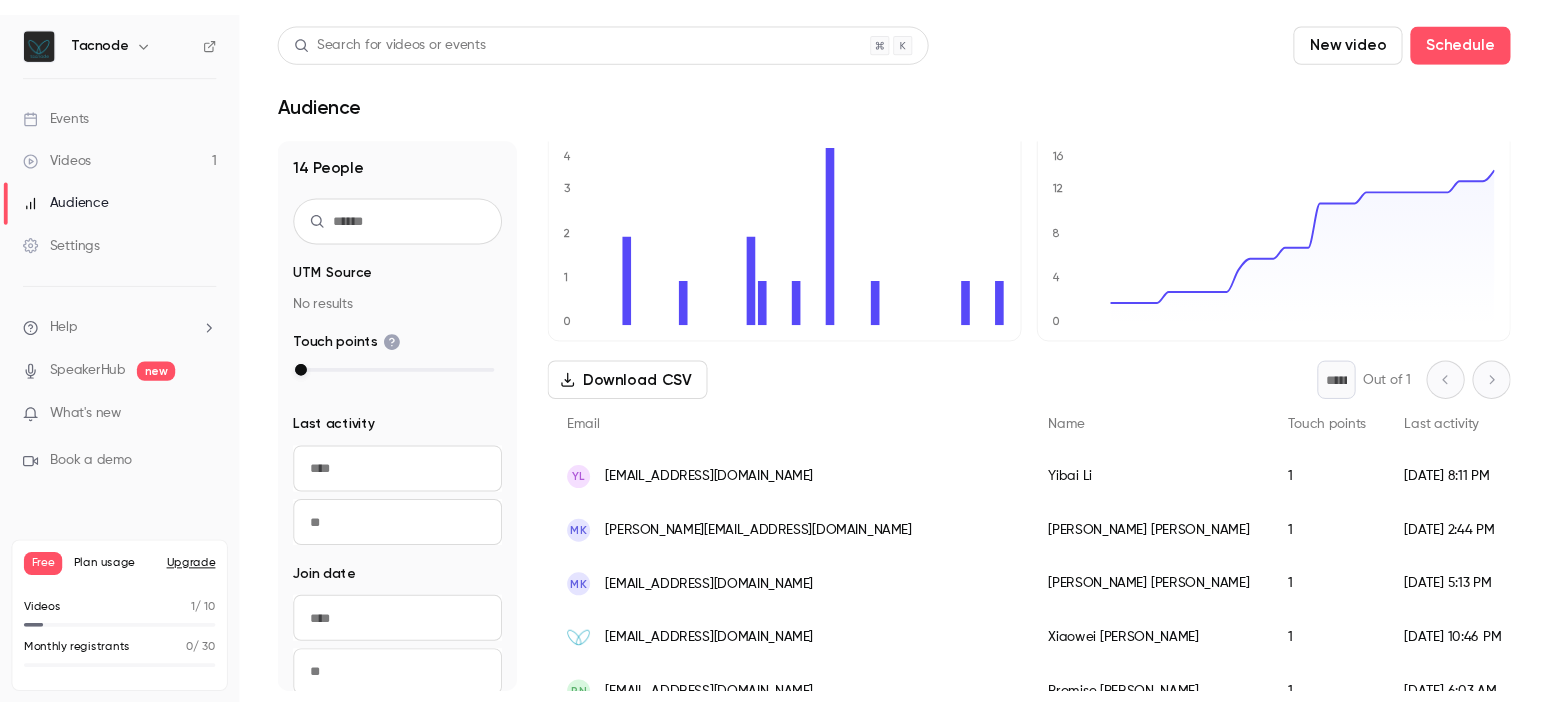 scroll, scrollTop: 0, scrollLeft: 0, axis: both 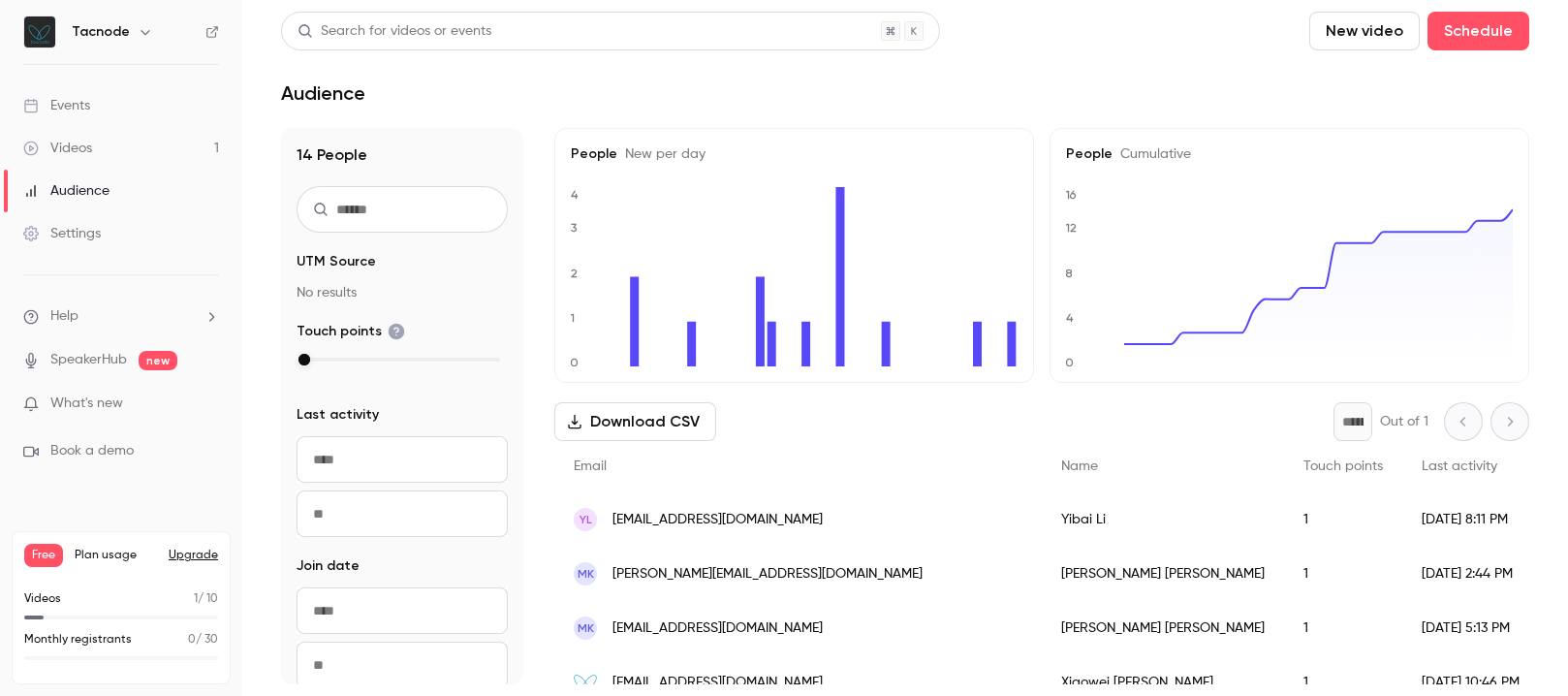 click on "Audience" at bounding box center (121, 191) 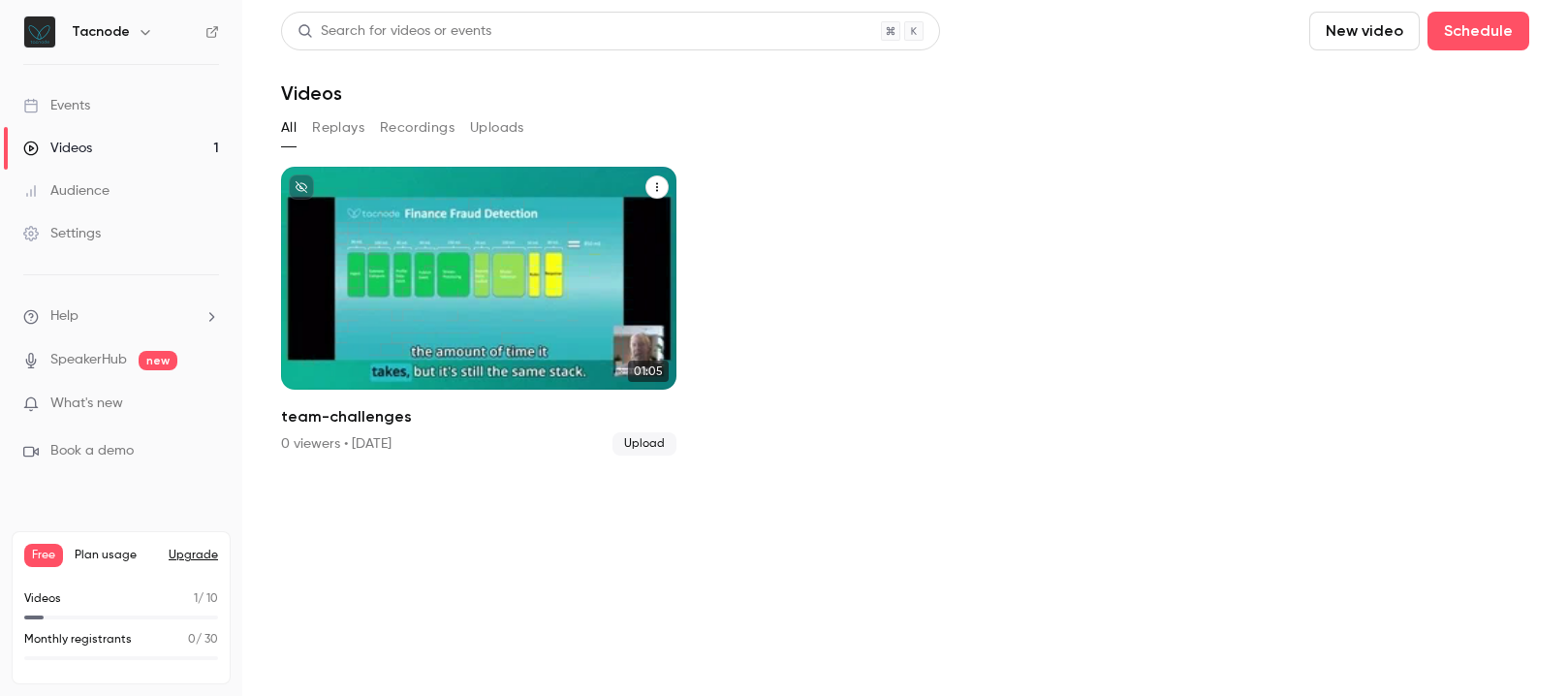 click 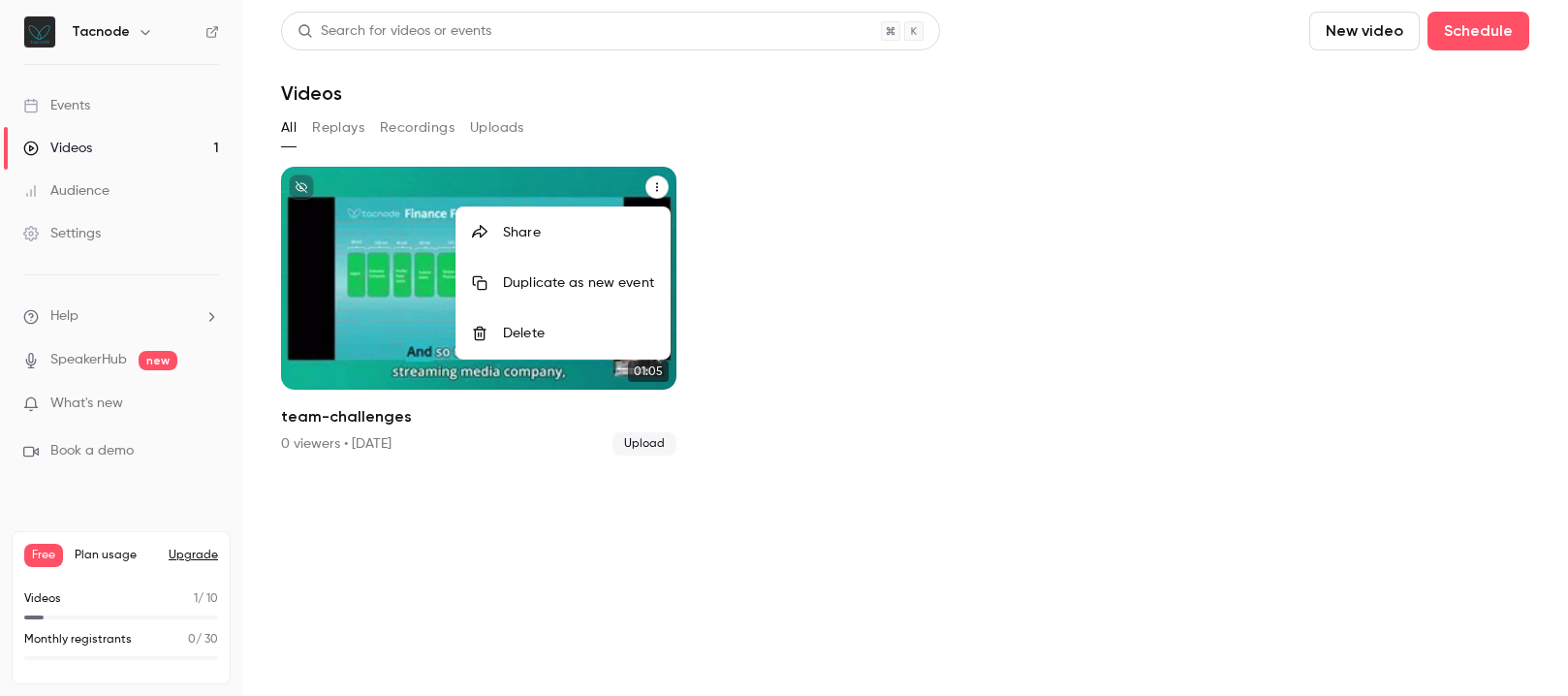 click at bounding box center [784, 348] 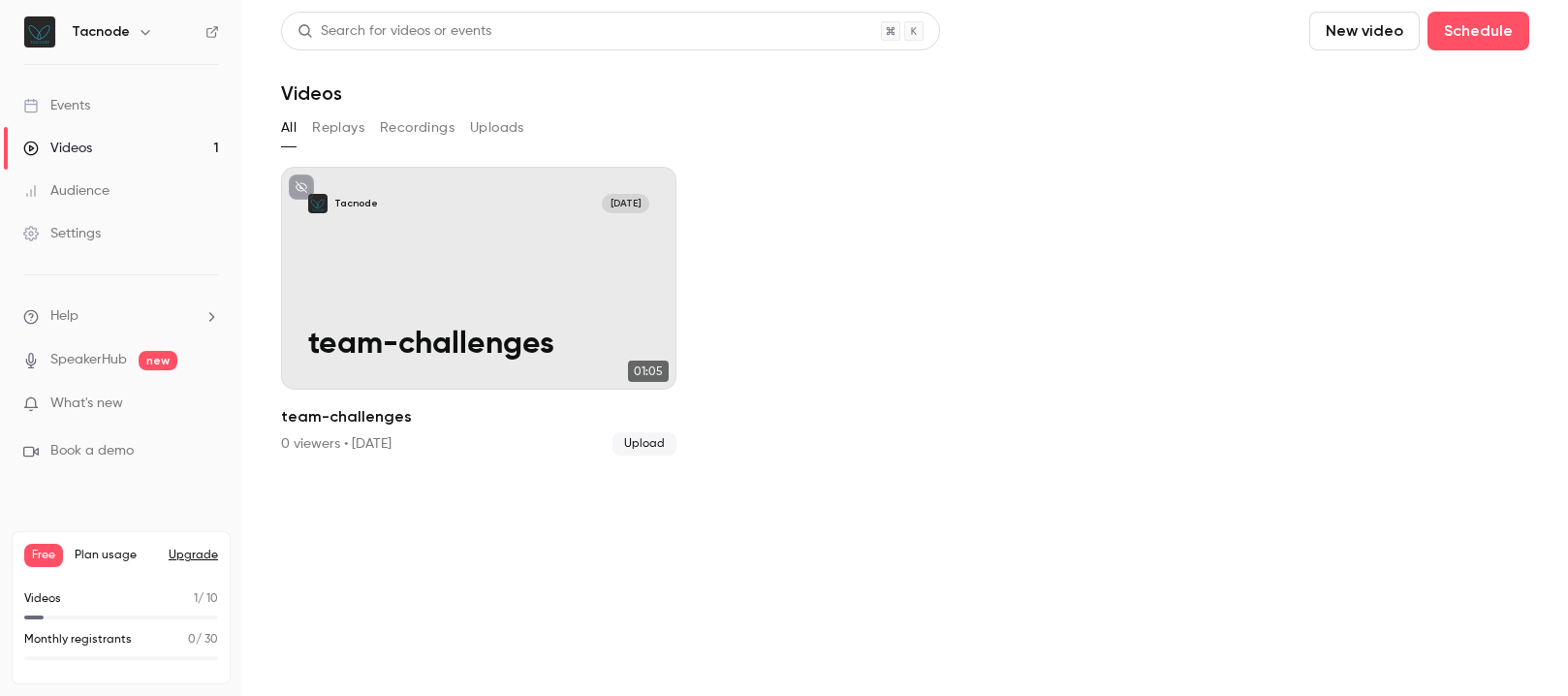 click on "Free Plan usage Upgrade" at bounding box center (121, 555) 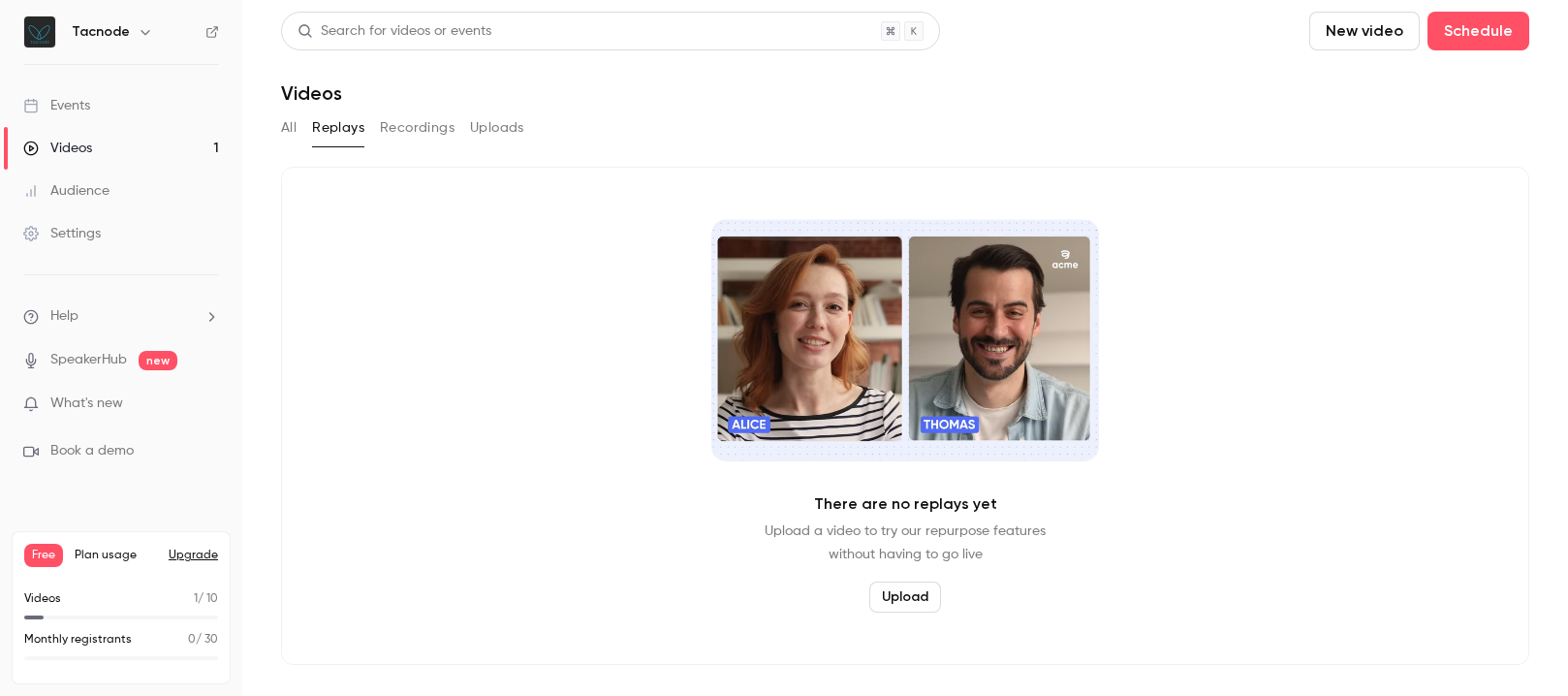 click on "Search for videos or events New video Schedule Videos All Replays Recordings Uploads There are no replays yet Upload a video to try our repurpose features
without having to go live Upload" at bounding box center [905, 348] 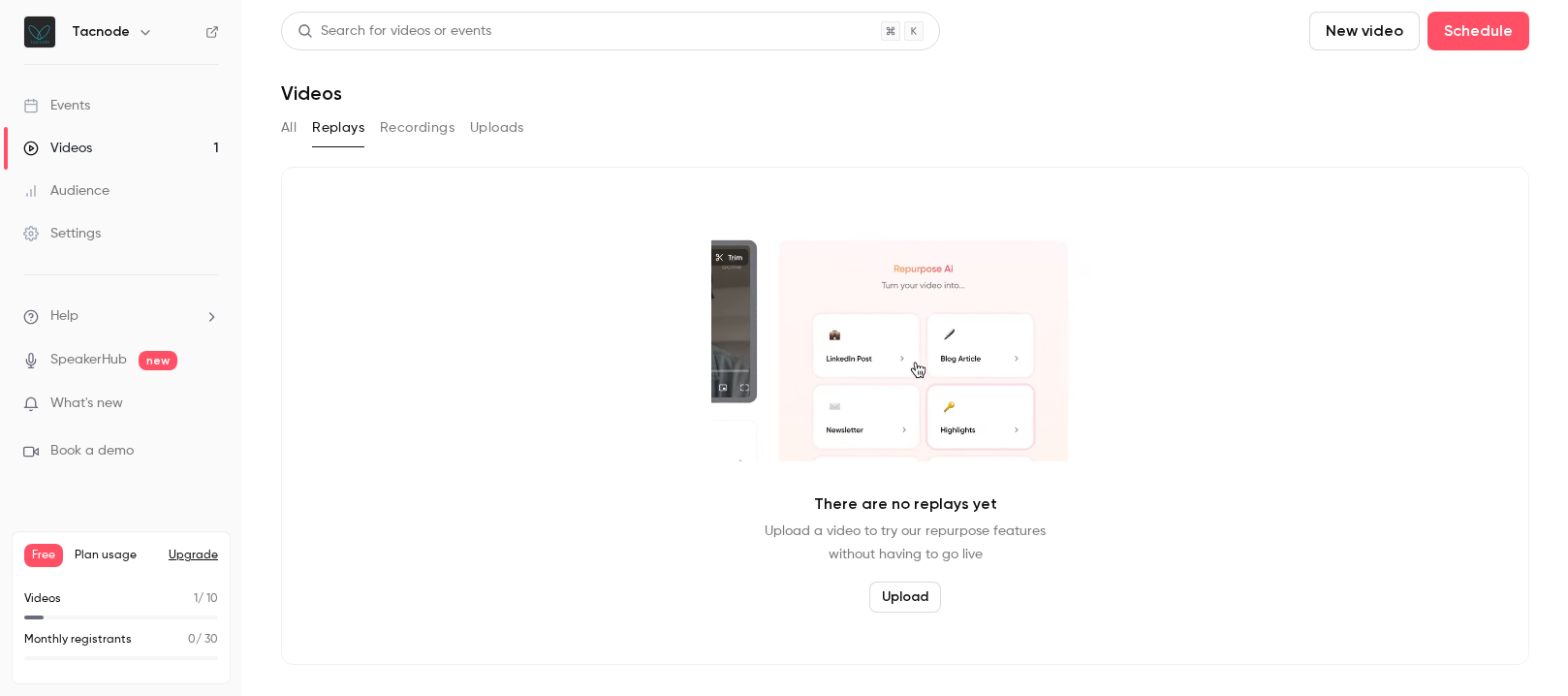 click on "Recordings" at bounding box center (417, 128) 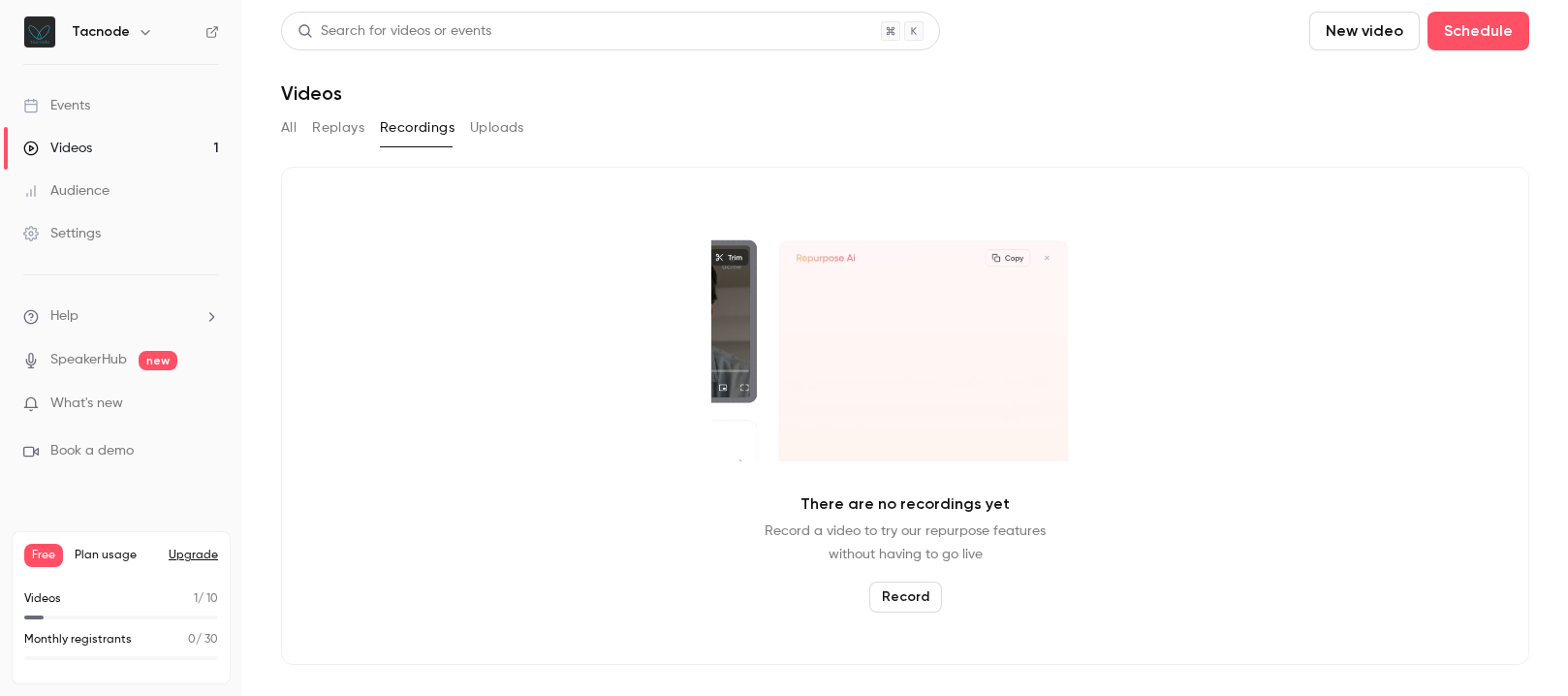 click on "All Replays Recordings Uploads" at bounding box center [905, 128] 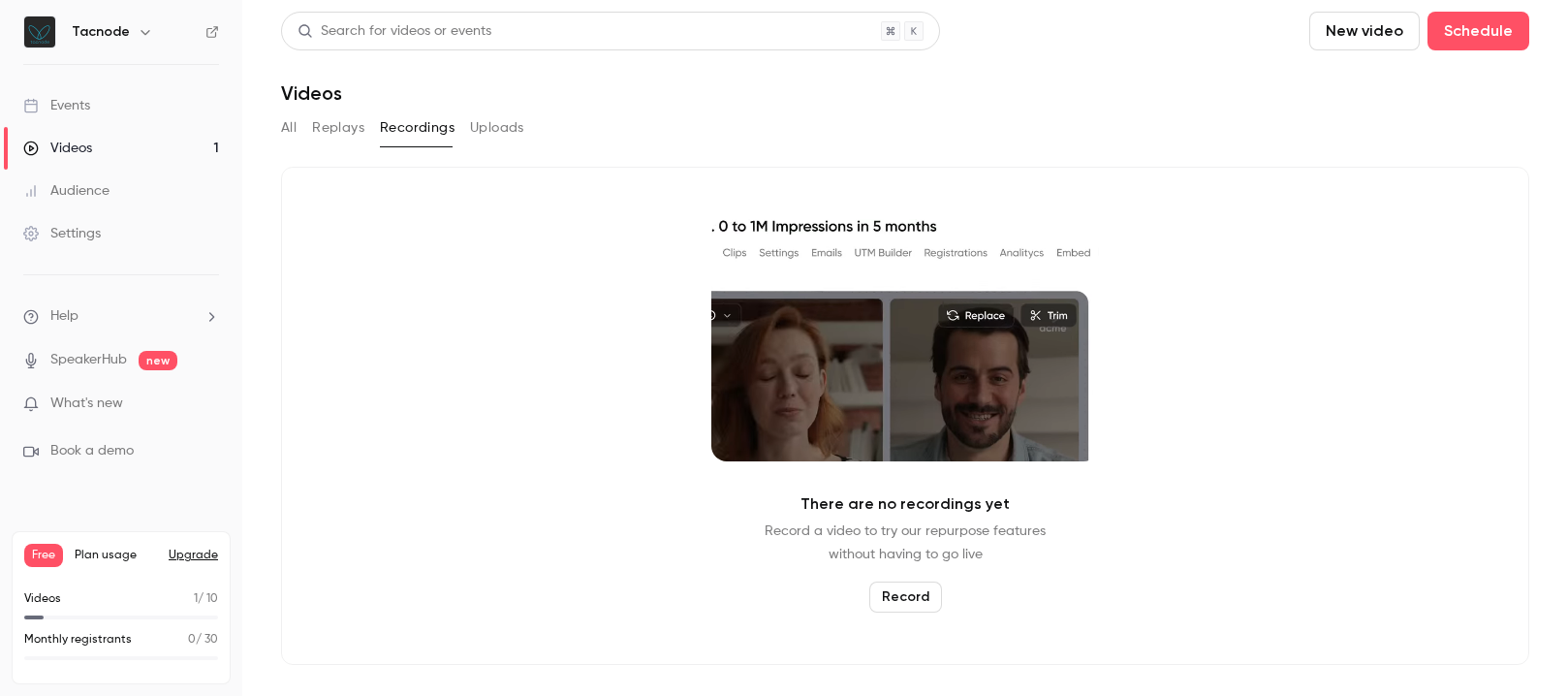 click on "Uploads" at bounding box center (497, 128) 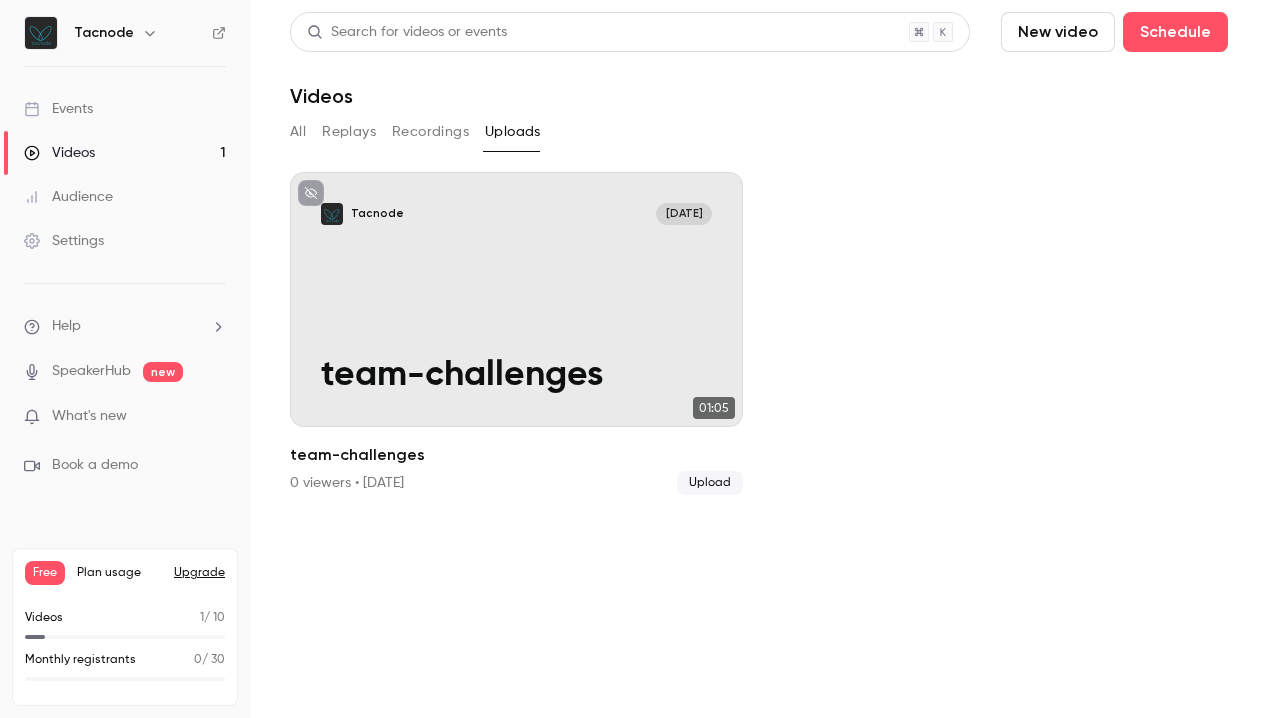 click on "Audience" at bounding box center (125, 197) 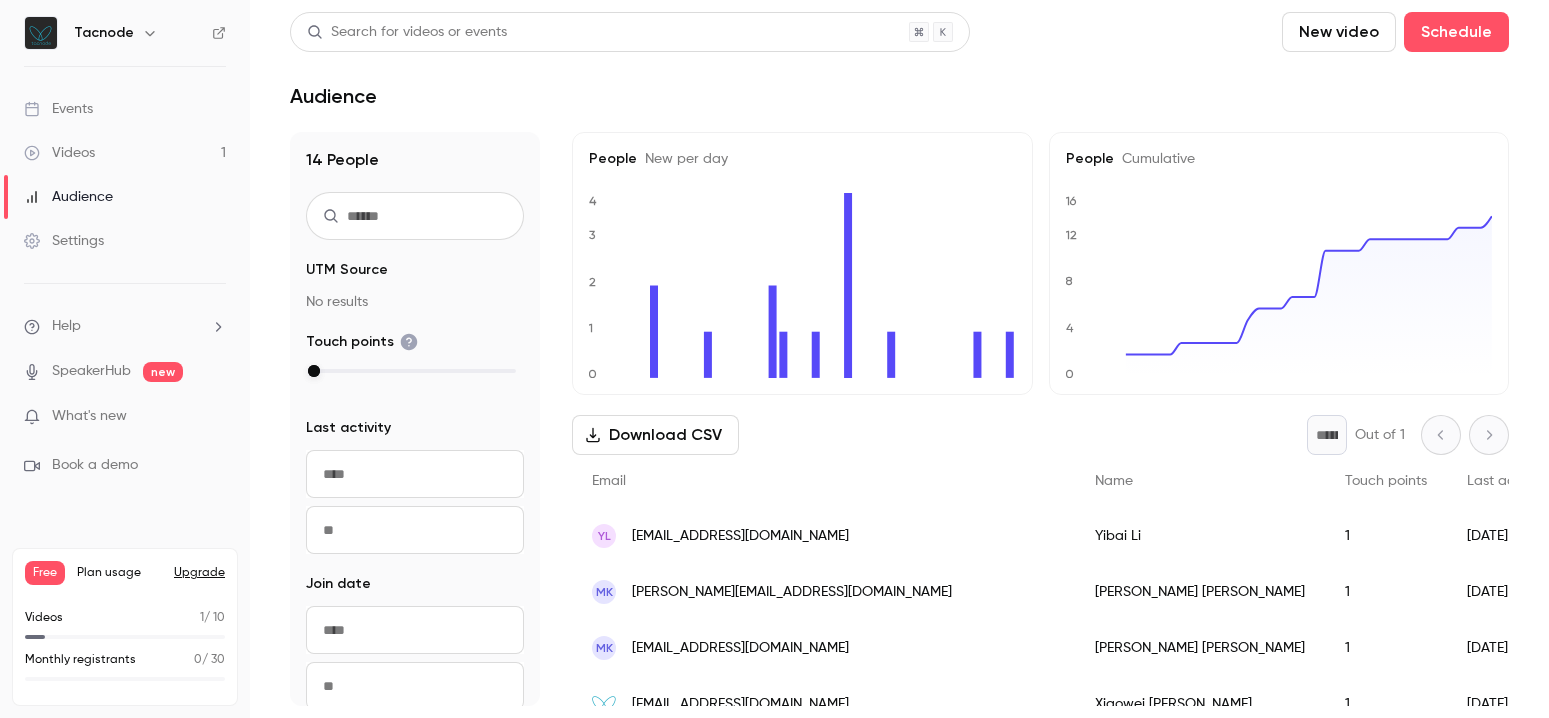click on "Search for videos or events New video Schedule Audience" at bounding box center [899, 60] 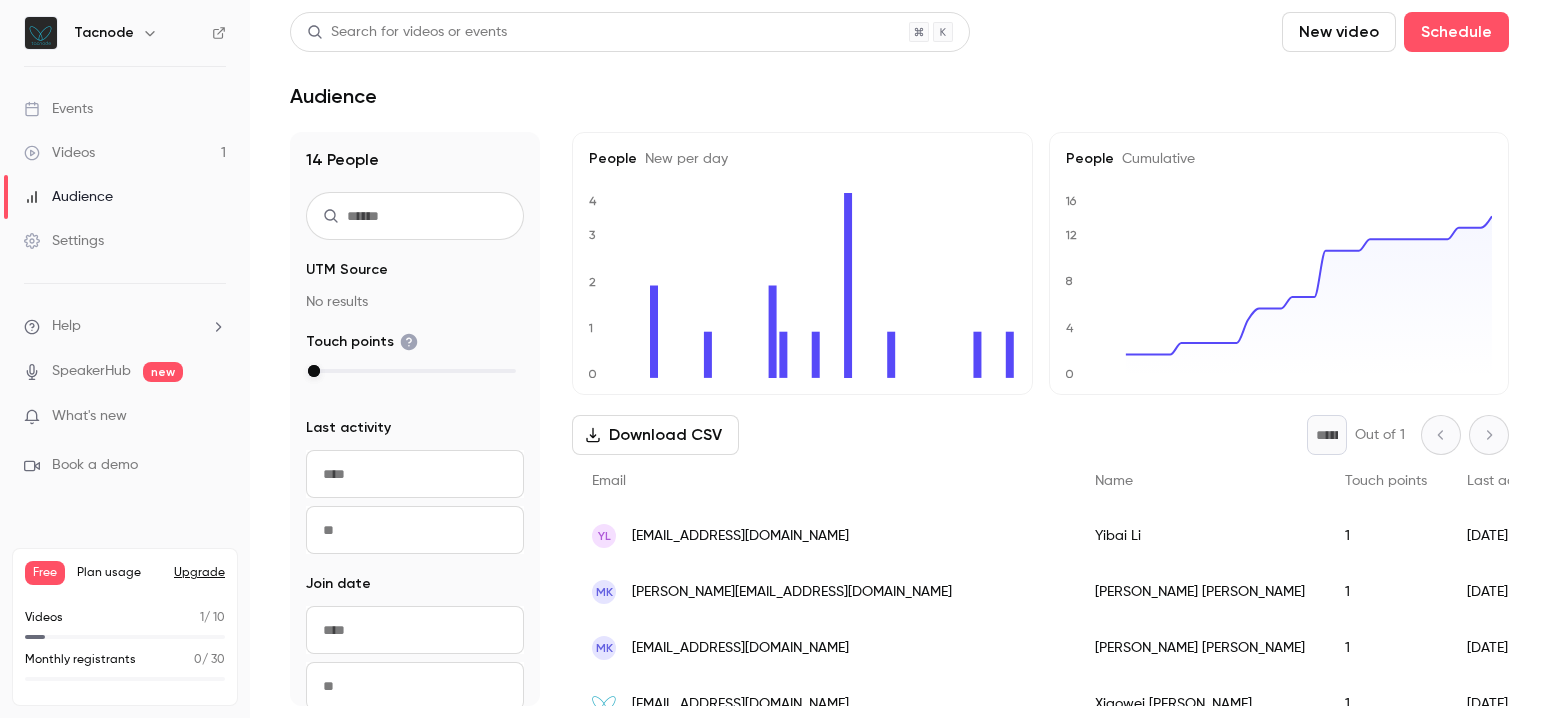 click on "Search for videos or events New video Schedule" at bounding box center [899, 32] 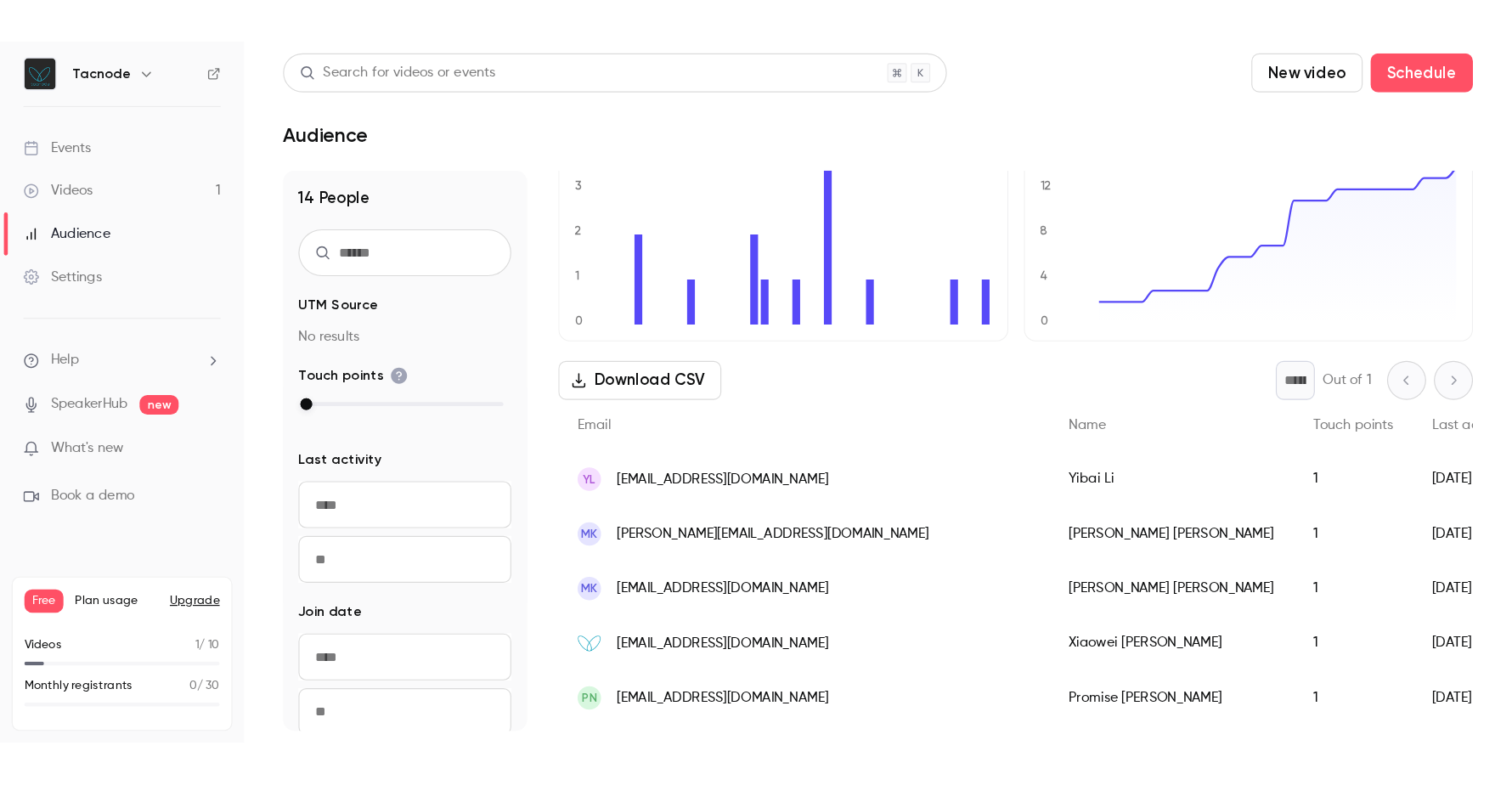 scroll, scrollTop: 0, scrollLeft: 0, axis: both 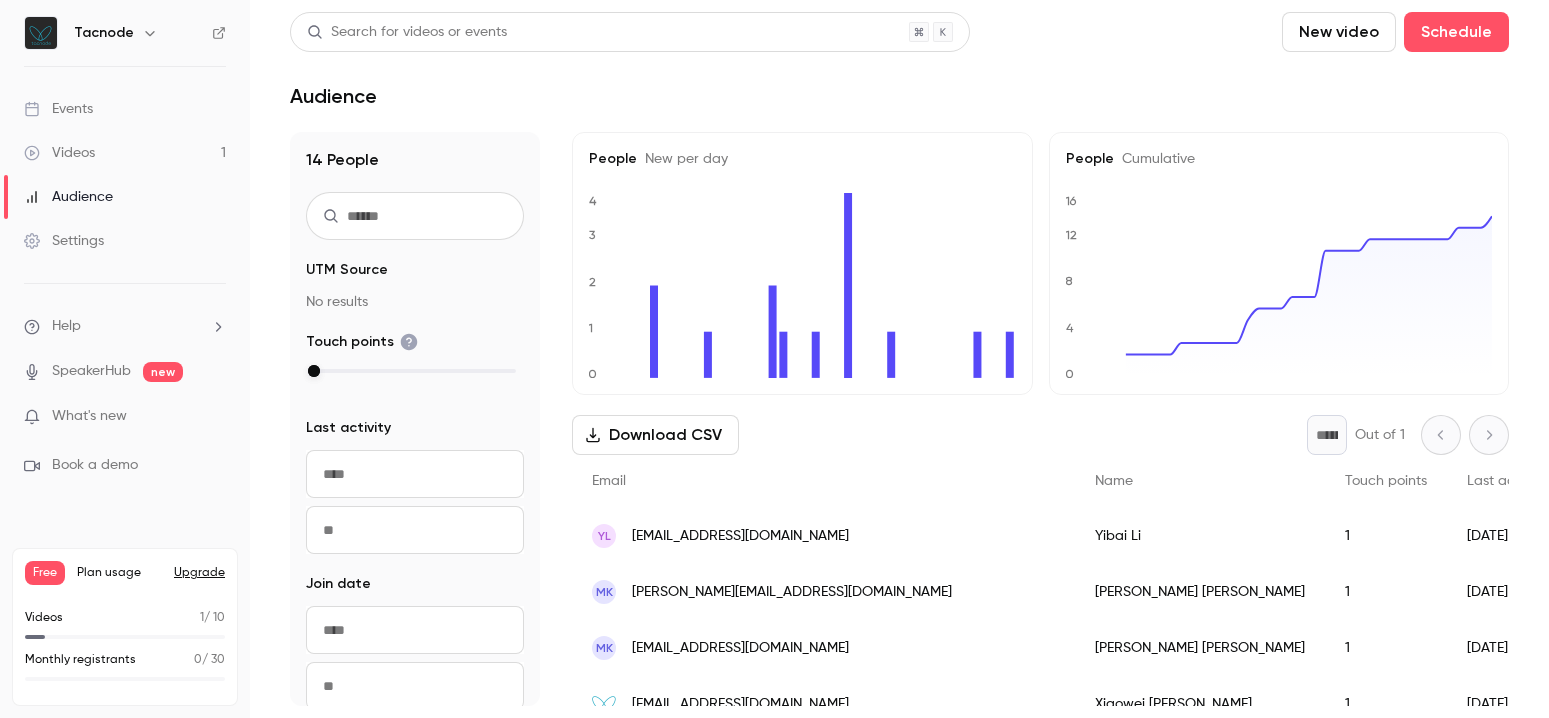 click on "Search for videos or events New video Schedule Audience 14 People UTM Source No results Touch points Last activity Navigate forward to interact with the calendar and select a date. Press the question mark key to get the keyboard shortcuts for changing dates. Navigate forward to interact with the calendar and select a date. Press the question mark key to get the keyboard shortcuts for changing dates. Join date Navigate forward to interact with the calendar and select a date. Press the question mark key to get the keyboard shortcuts for changing dates. Navigate forward to interact with the calendar and select a date. Press the question mark key to get the keyboard shortcuts for changing dates. Email verified Yes 12 No 2 Referrer Other 11 LinkedIn 1 People New per day 0 1 2 3 4 People Cumulative 0 4 8 12 16 Download CSV * Out of 1 Email Name Touch points Last activity Join date UTM source UTM medium UTM campaign UTM term UTM content YL [EMAIL_ADDRESS][DOMAIN_NAME] [PERSON_NAME] 1 [DATE] 8:11 PM 2025/06/26 [PERSON_NAME]" at bounding box center [899, 359] 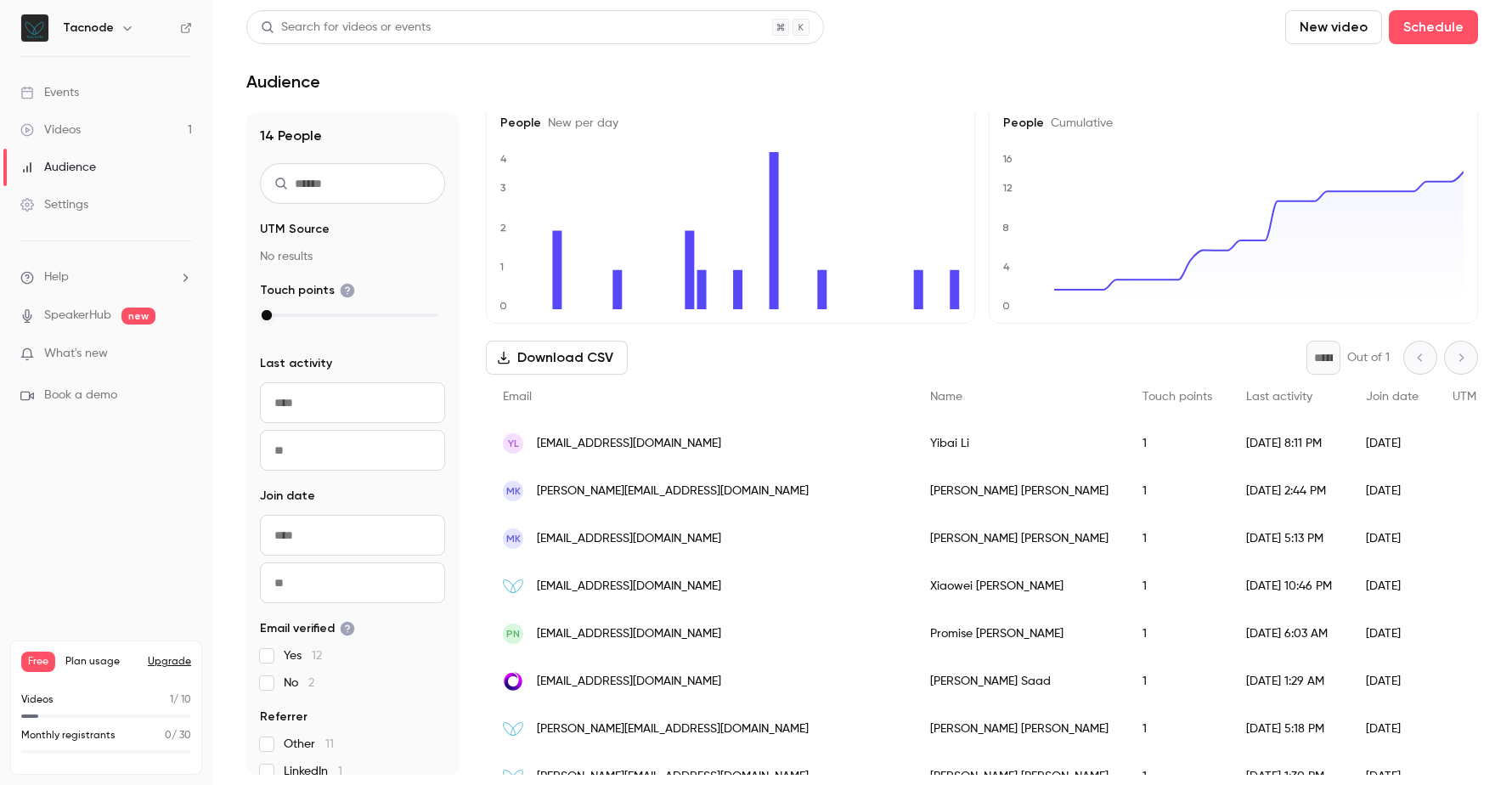 scroll, scrollTop: 0, scrollLeft: 0, axis: both 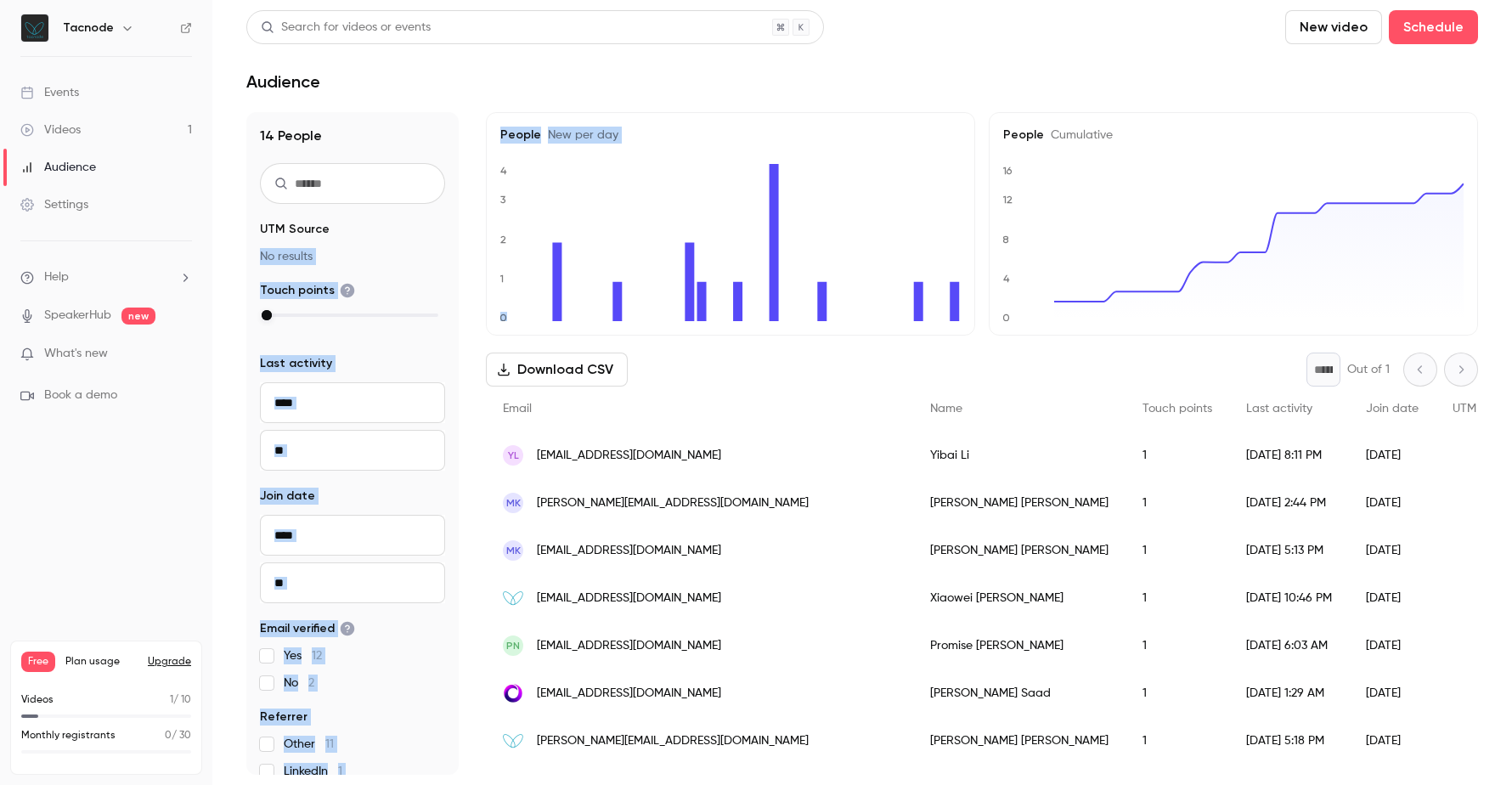 drag, startPoint x: 460, startPoint y: 241, endPoint x: 498, endPoint y: 261, distance: 42.941821 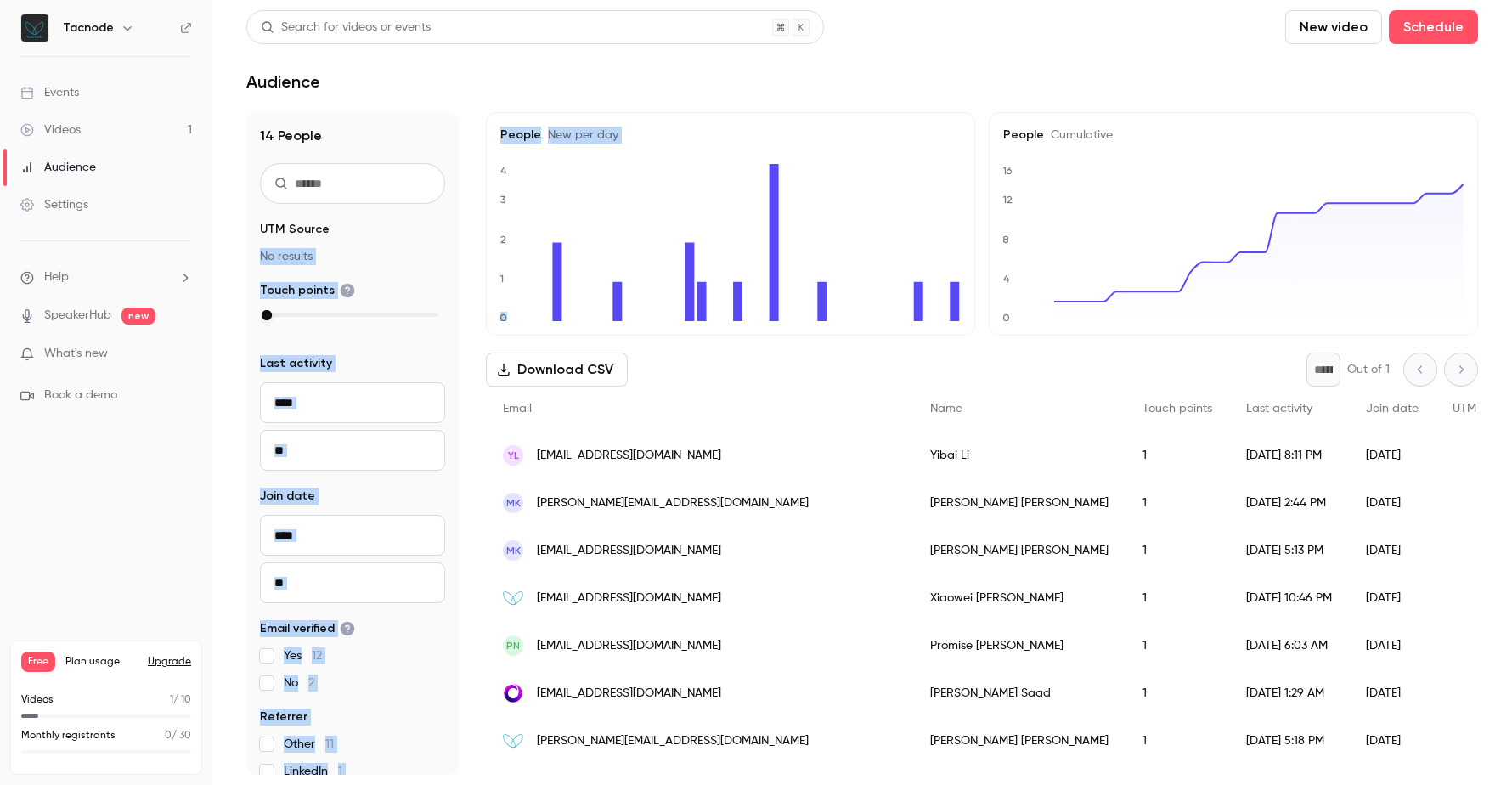 click on "14 People UTM Source No results Touch points Last activity Navigate forward to interact with the calendar and select a date. Press the question mark key to get the keyboard shortcuts for changing dates. Navigate forward to interact with the calendar and select a date. Press the question mark key to get the keyboard shortcuts for changing dates. Join date Navigate forward to interact with the calendar and select a date. Press the question mark key to get the keyboard shortcuts for changing dates. Navigate forward to interact with the calendar and select a date. Press the question mark key to get the keyboard shortcuts for changing dates. Email verified Yes 12 No 2 Referrer Other 11 LinkedIn 1 People New per day 0 1 2 3 4 People Cumulative 0 4 8 12 16 Download CSV * Out of 1 Email Name Touch points Last activity Join date UTM source UTM medium UTM campaign UTM term UTM content YL [EMAIL_ADDRESS][DOMAIN_NAME] [PERSON_NAME] 1 [DATE] 8:11 PM 2025/06/26 MK [EMAIL_ADDRESS][DOMAIN_NAME] [PERSON_NAME] 1 [DATE] 2:44 PM" at bounding box center [862, 443] 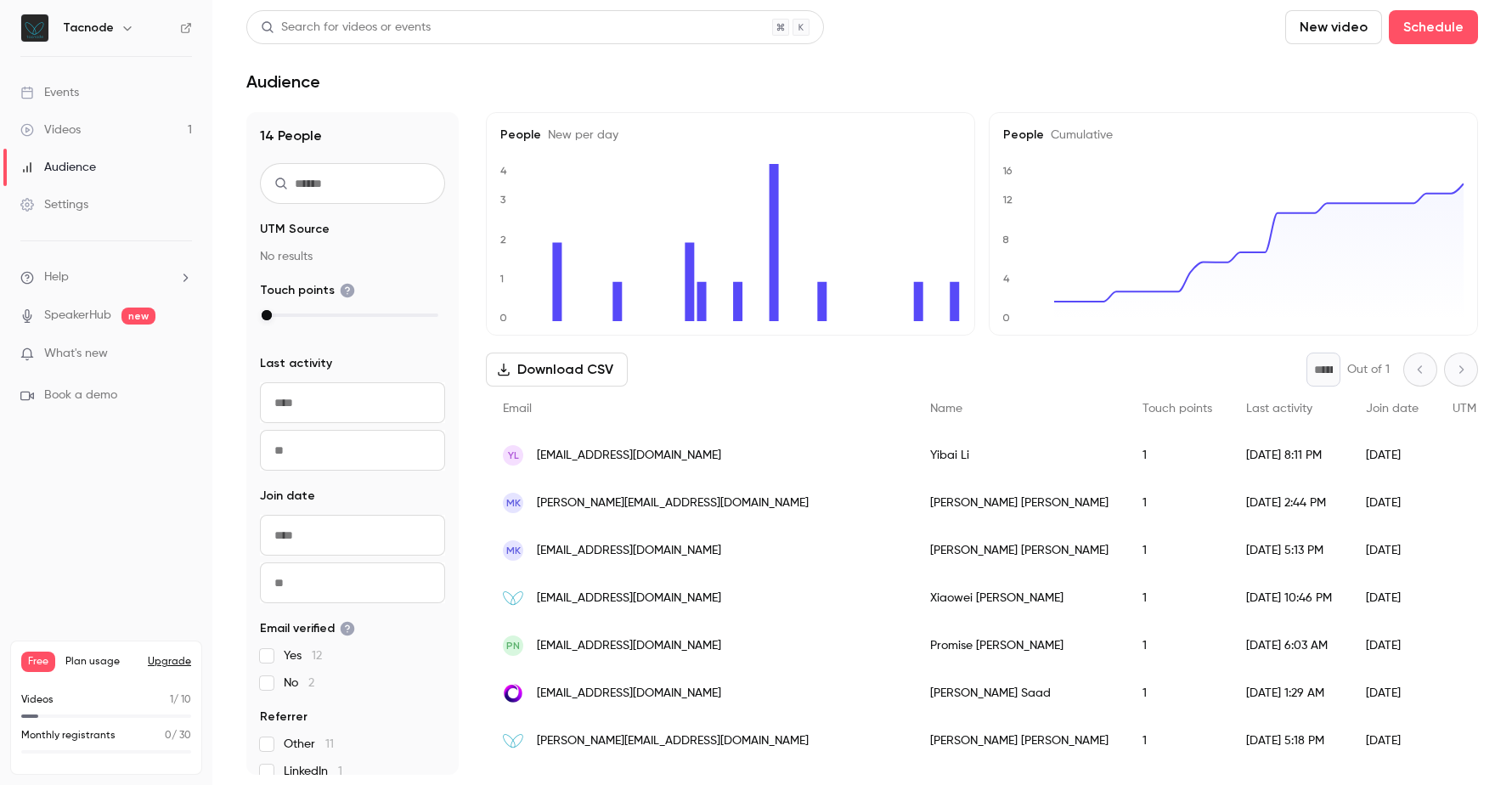 click on "0 1 2 3 4" 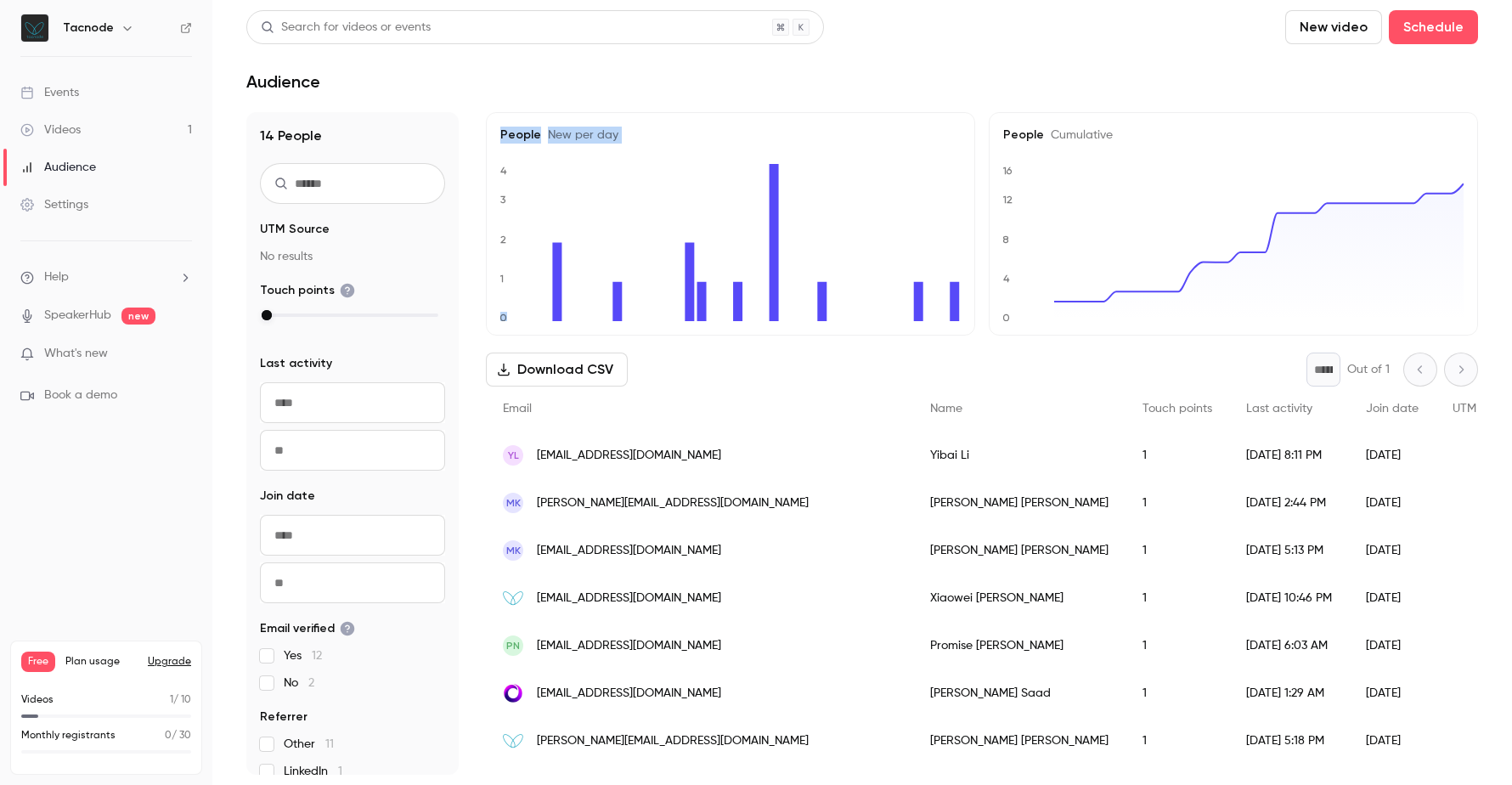 drag, startPoint x: 528, startPoint y: 323, endPoint x: 496, endPoint y: 139, distance: 186.76188 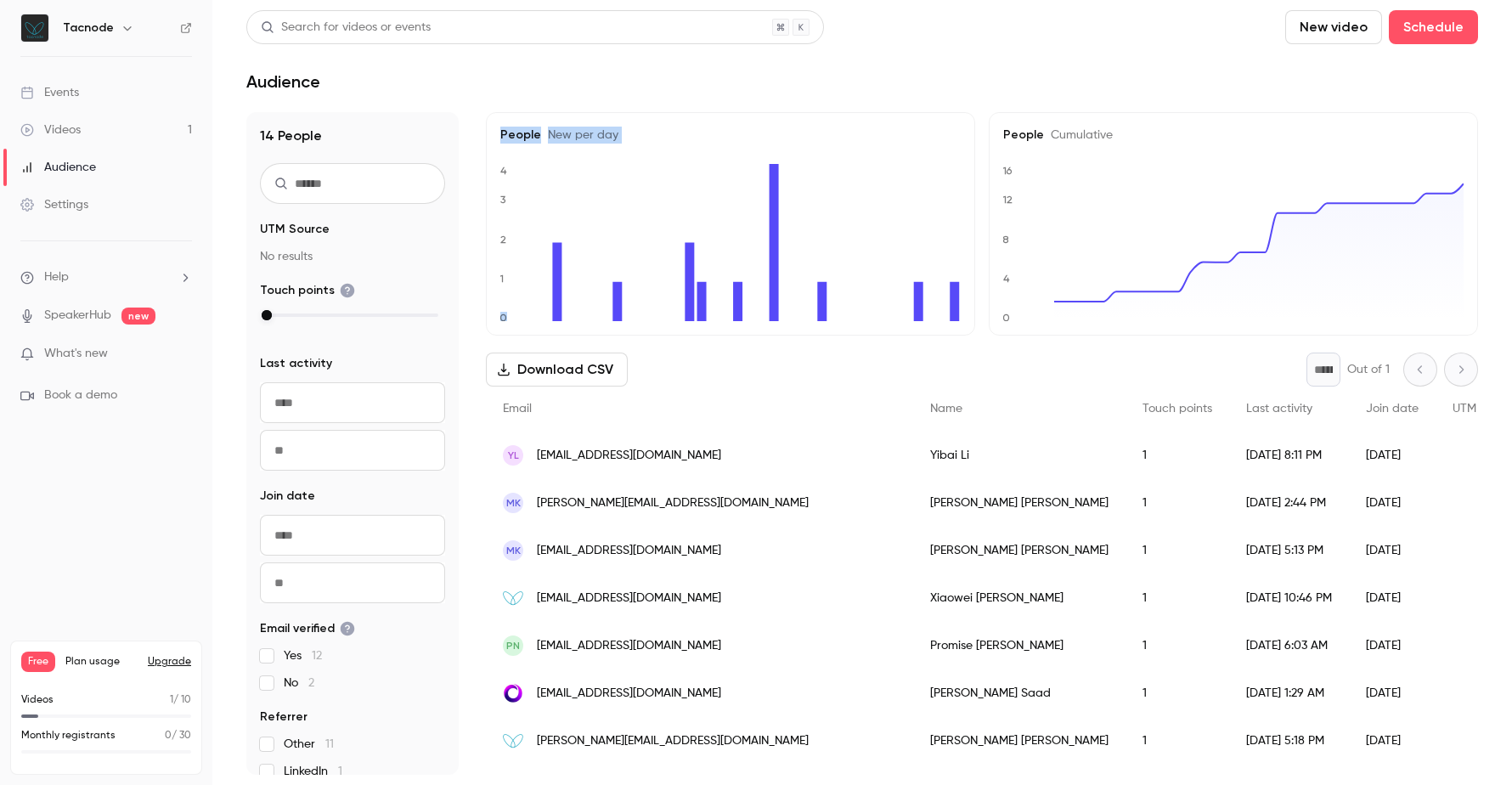 click on "People New per day 0 1 2 3 4" at bounding box center (731, 223) 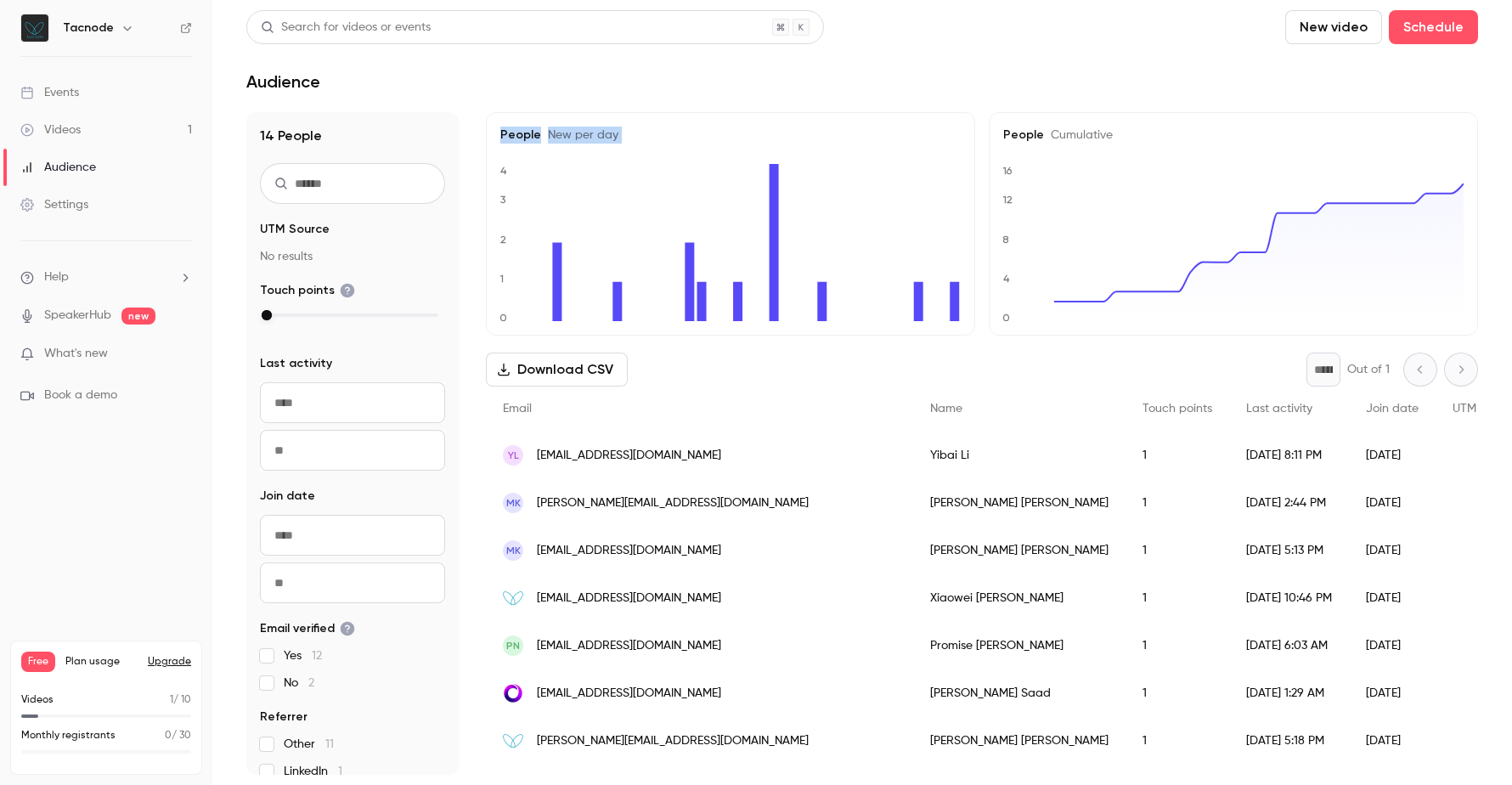drag, startPoint x: 498, startPoint y: 131, endPoint x: 504, endPoint y: 145, distance: 15.231546 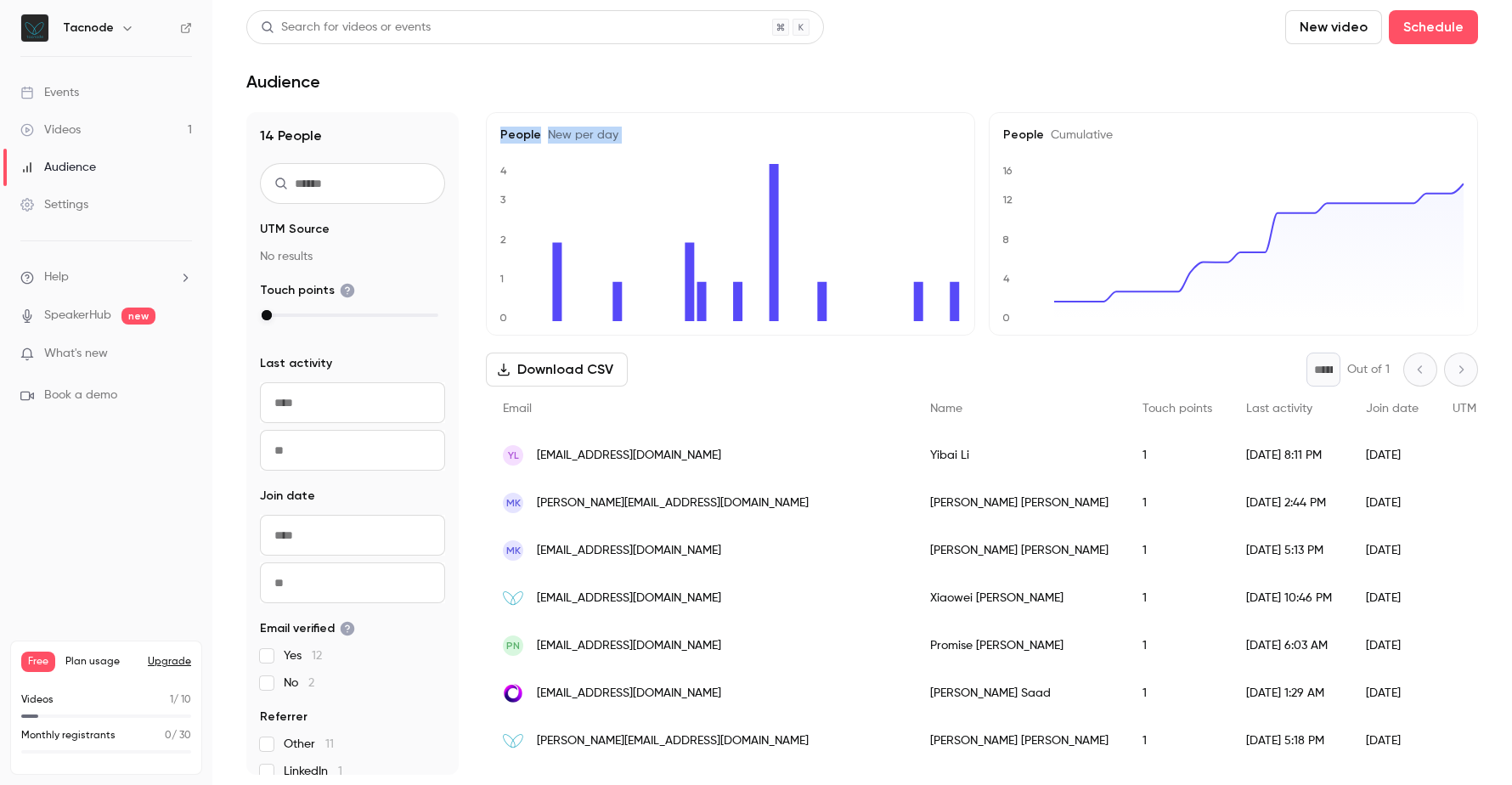click on "People New per day 0 1 2 3 4" at bounding box center (731, 223) 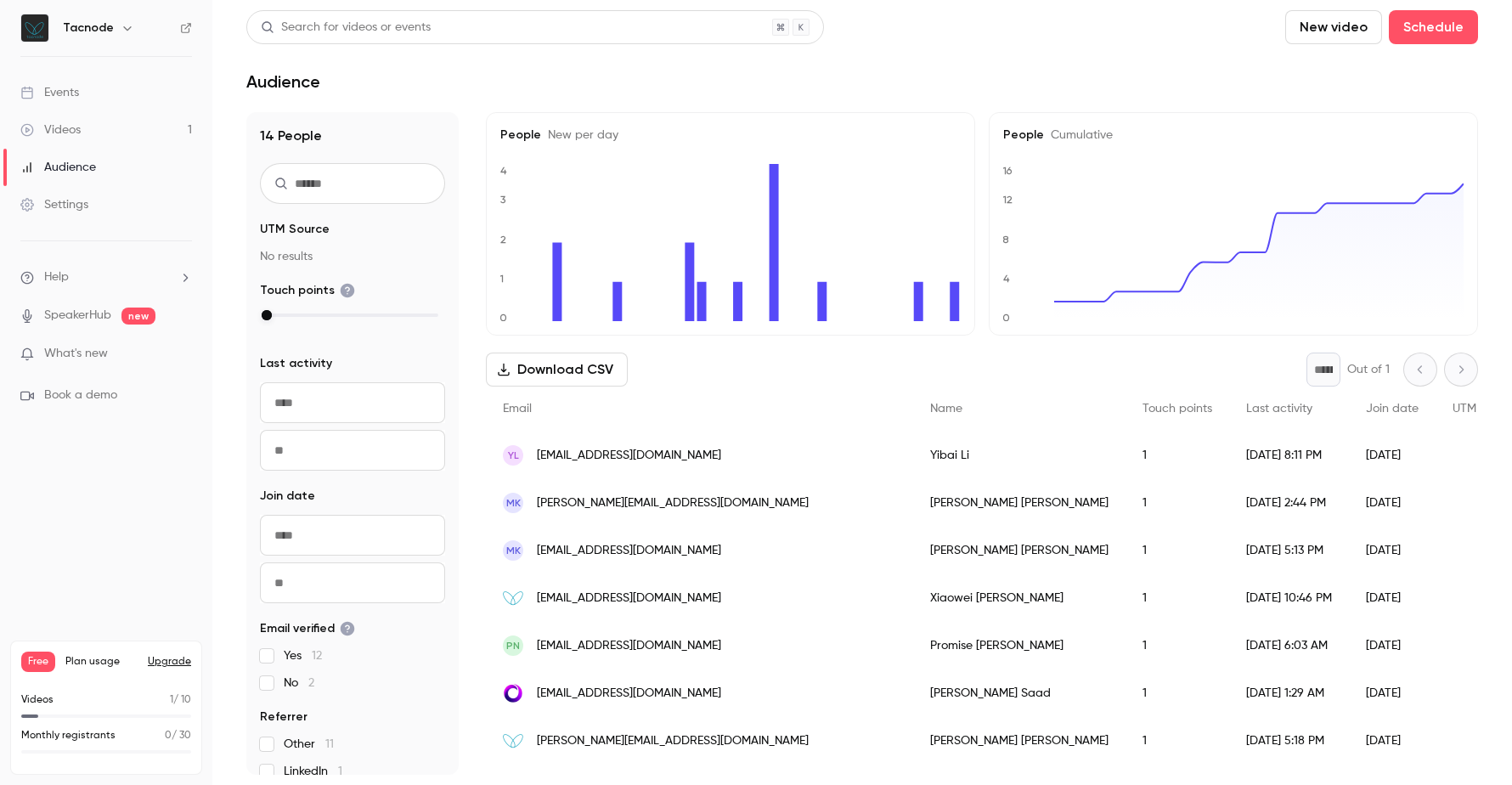scroll, scrollTop: 323, scrollLeft: 0, axis: vertical 